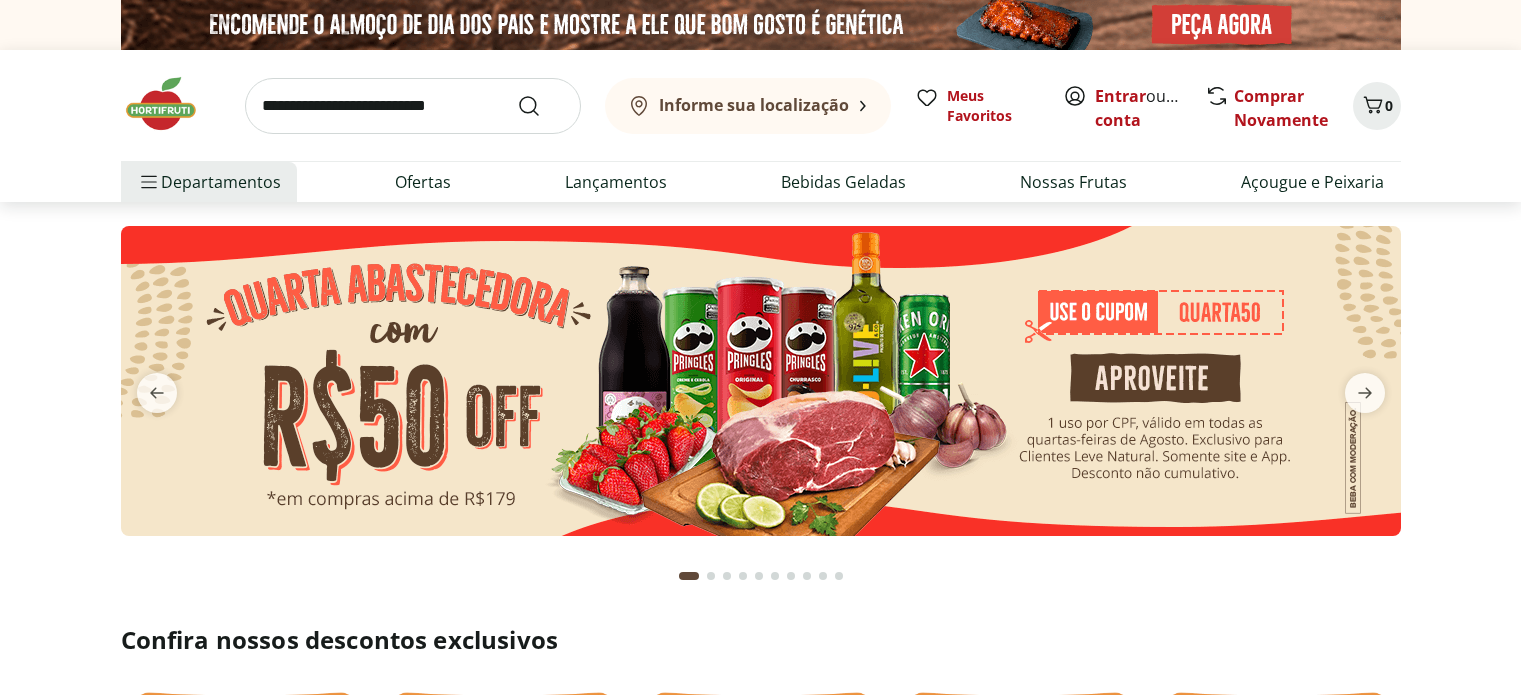 scroll, scrollTop: 0, scrollLeft: 0, axis: both 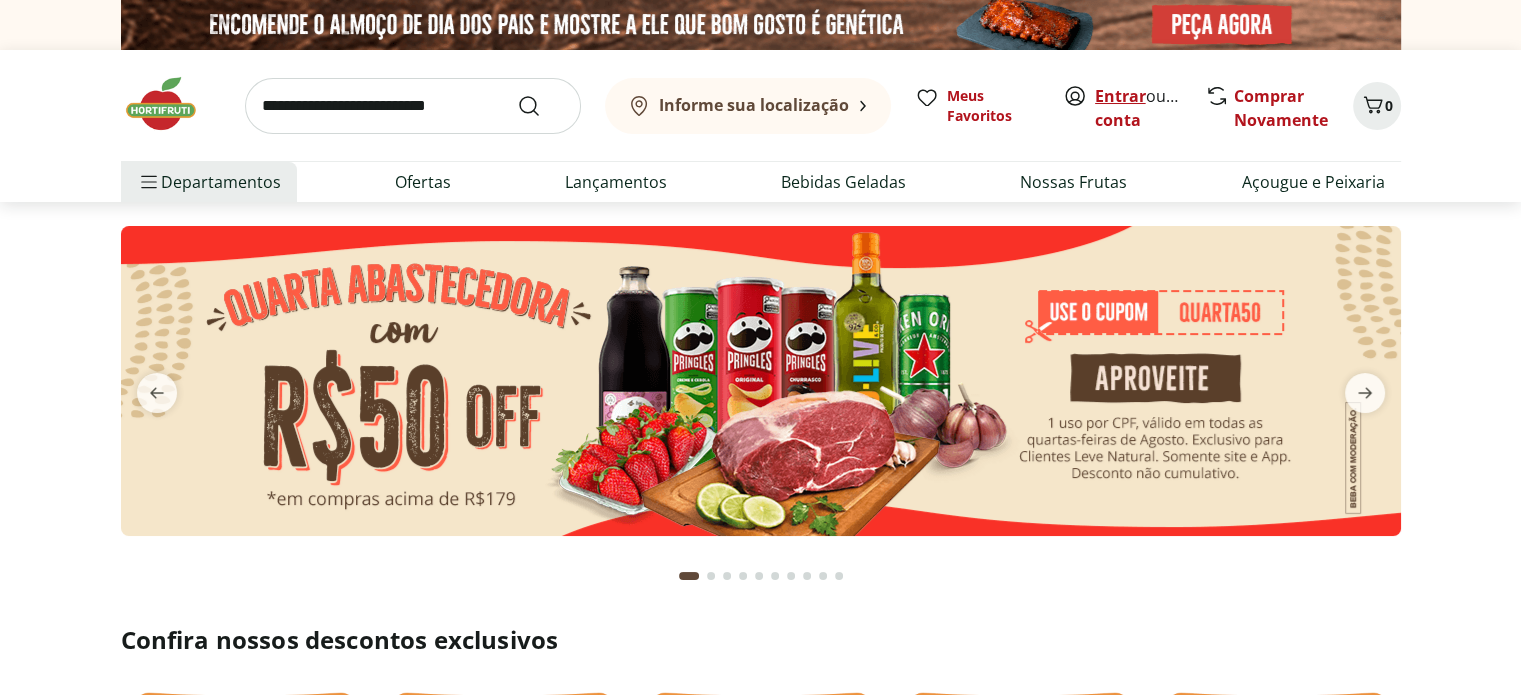click on "Entrar" at bounding box center [1120, 96] 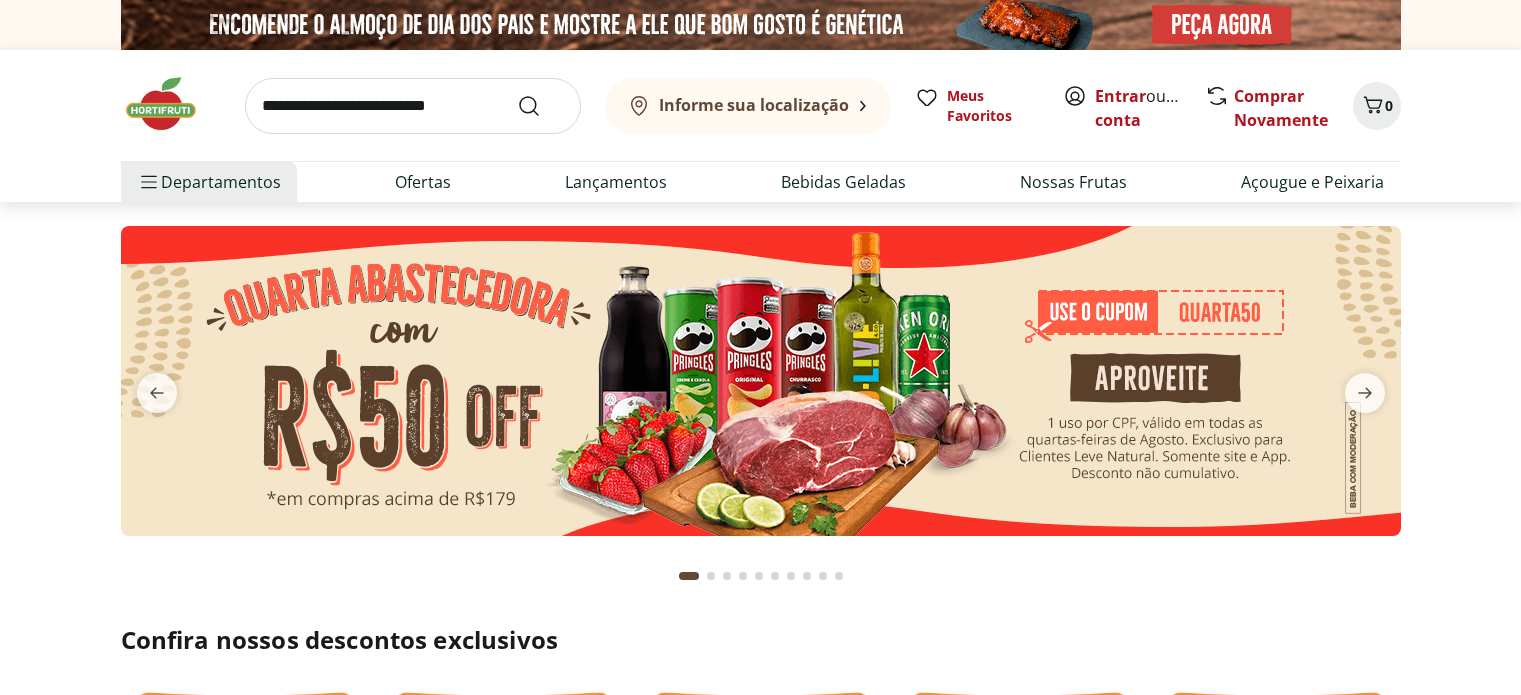 scroll, scrollTop: 0, scrollLeft: 0, axis: both 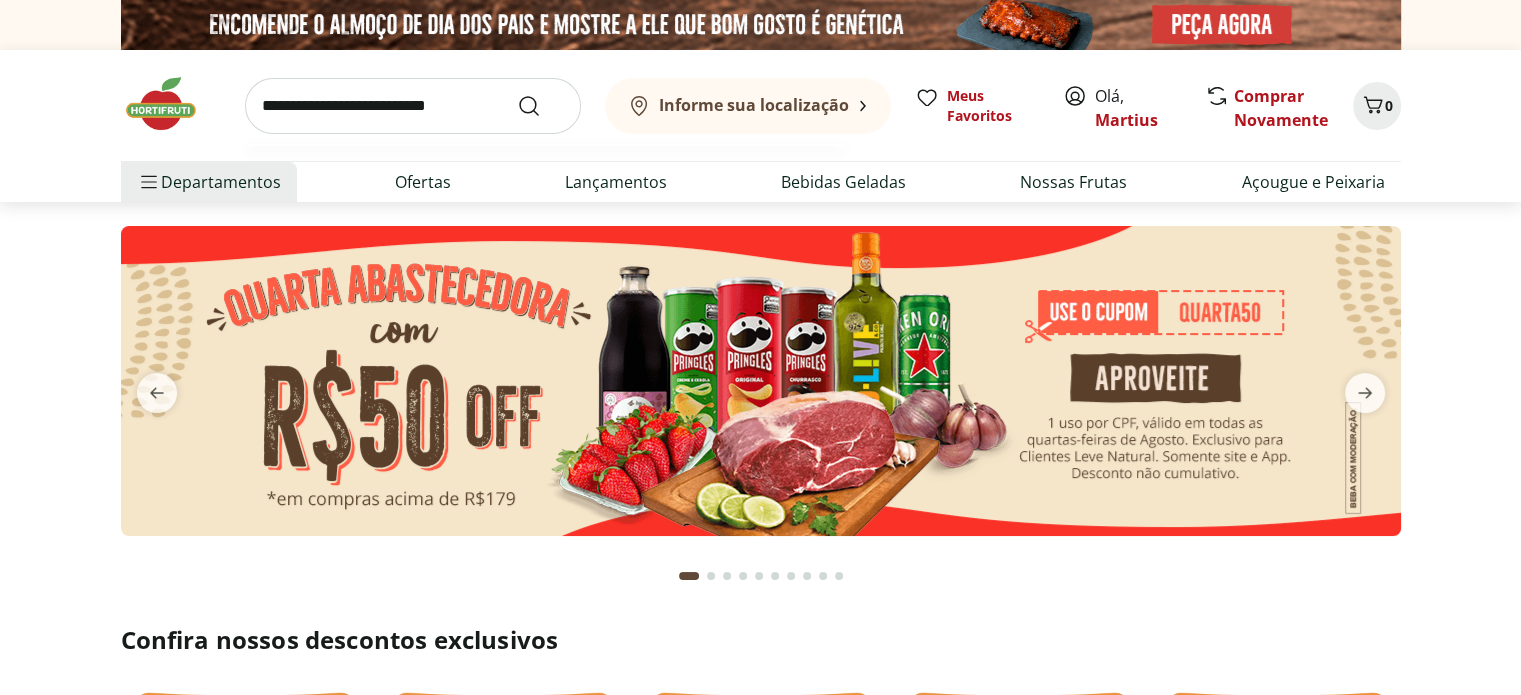 click at bounding box center [413, 106] 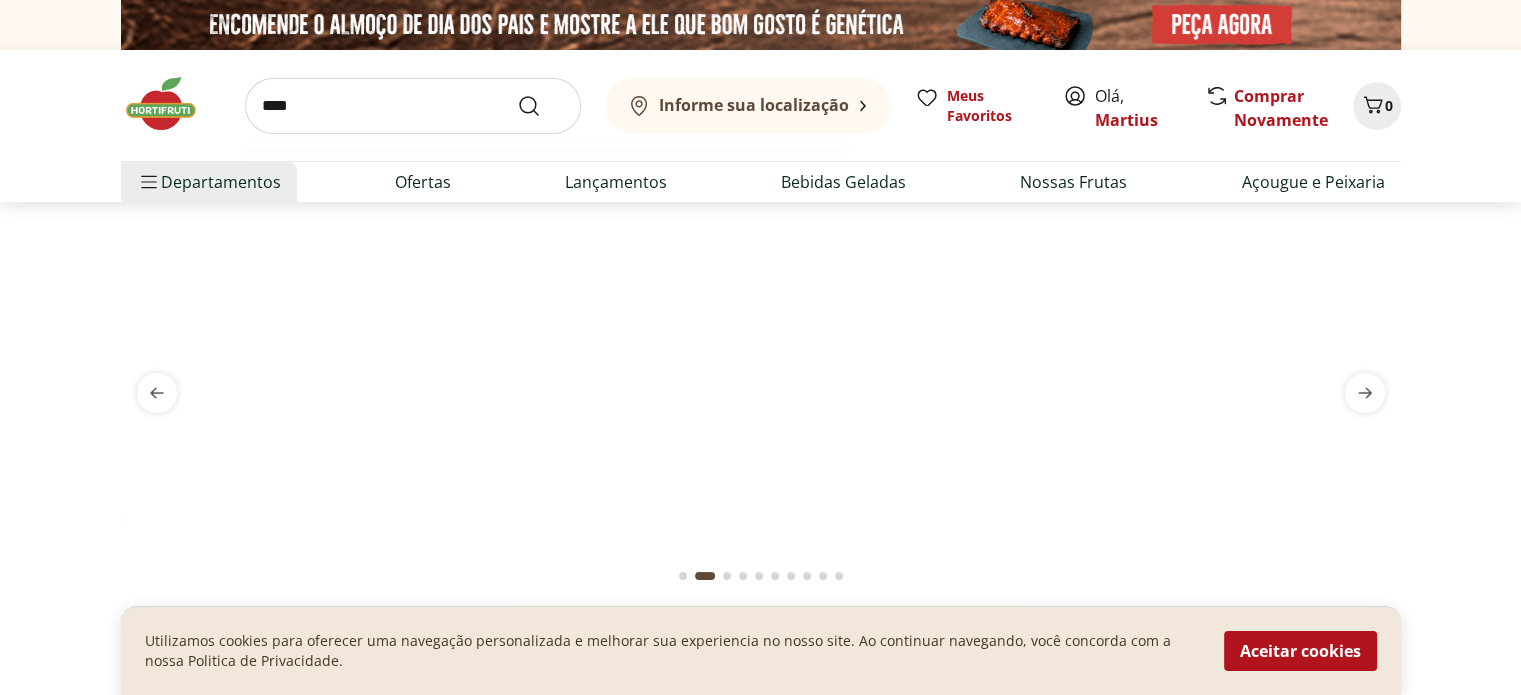 type on "****" 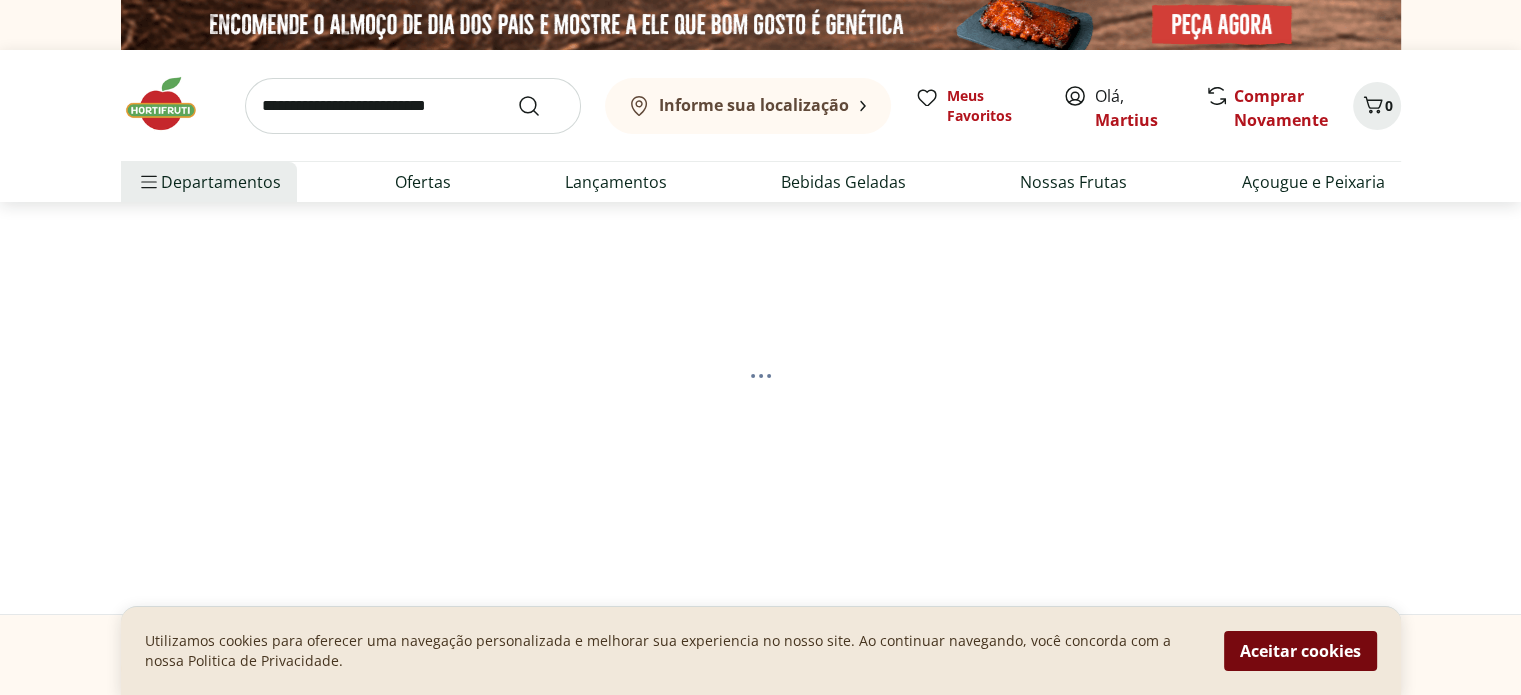 select on "**********" 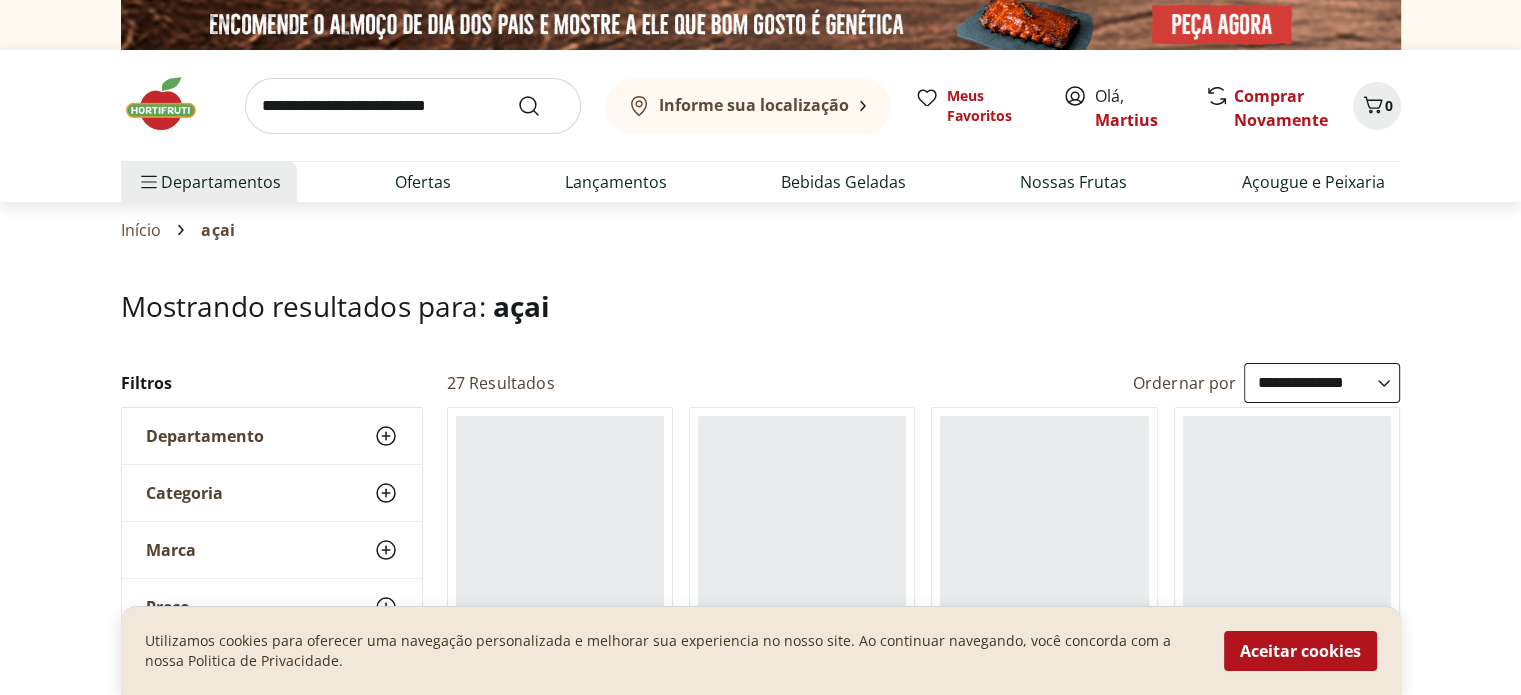 drag, startPoint x: 1312, startPoint y: 660, endPoint x: 1321, endPoint y: 655, distance: 10.29563 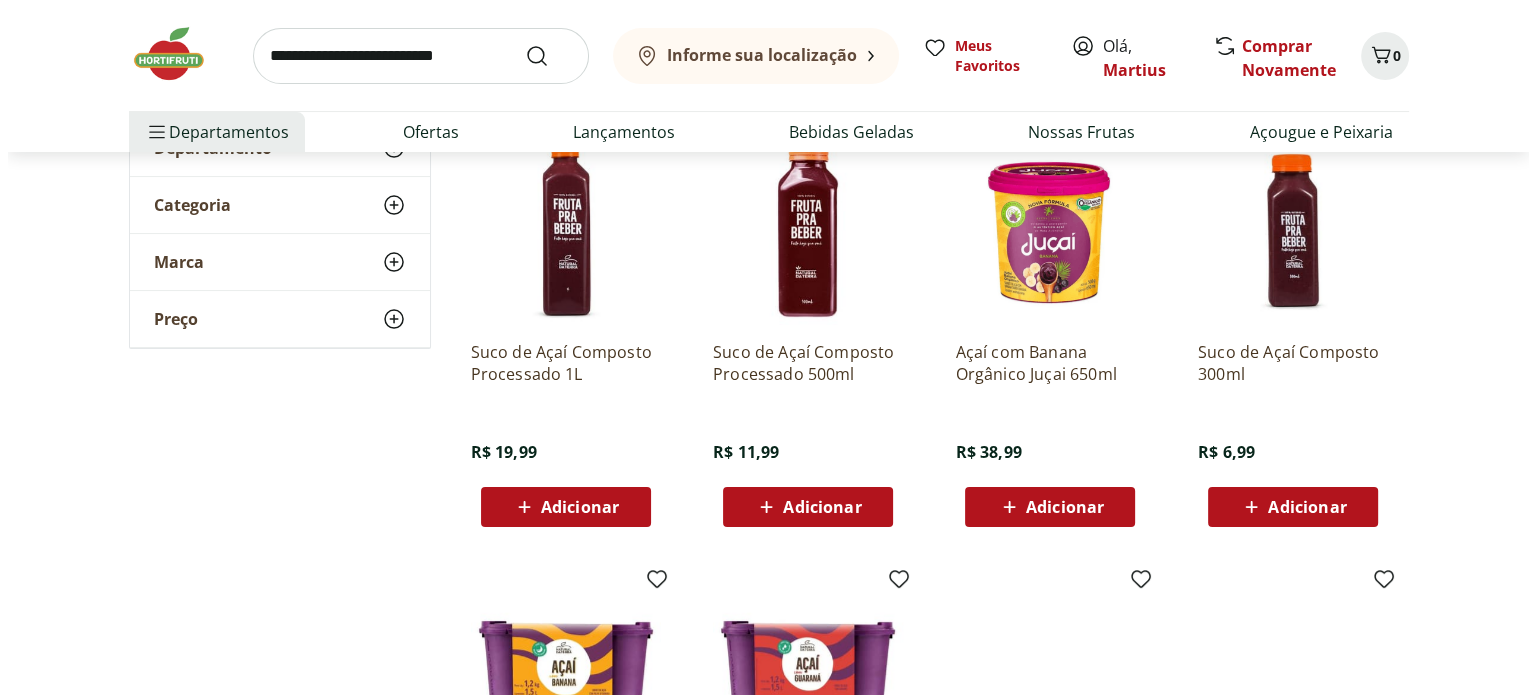 scroll, scrollTop: 262, scrollLeft: 0, axis: vertical 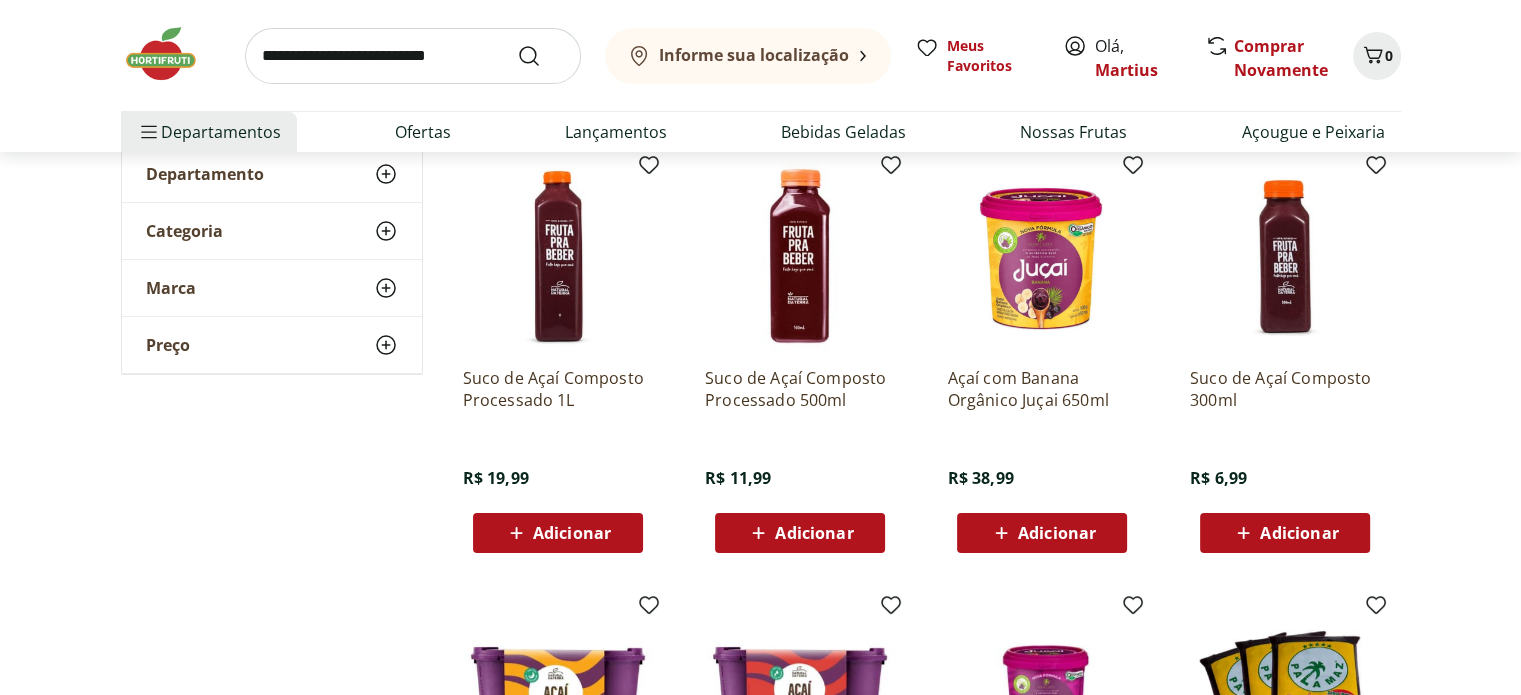click on "Adicionar" at bounding box center [572, 533] 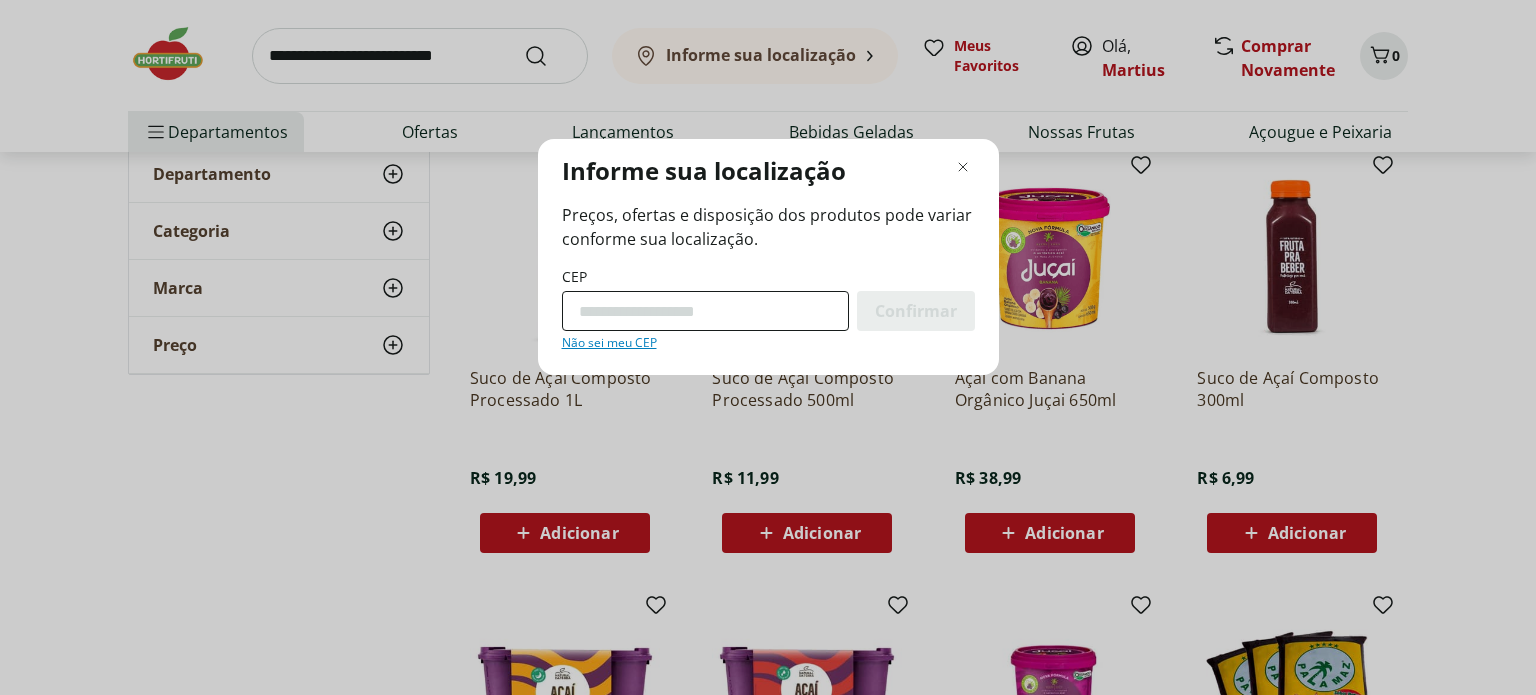 click on "CEP" at bounding box center [705, 311] 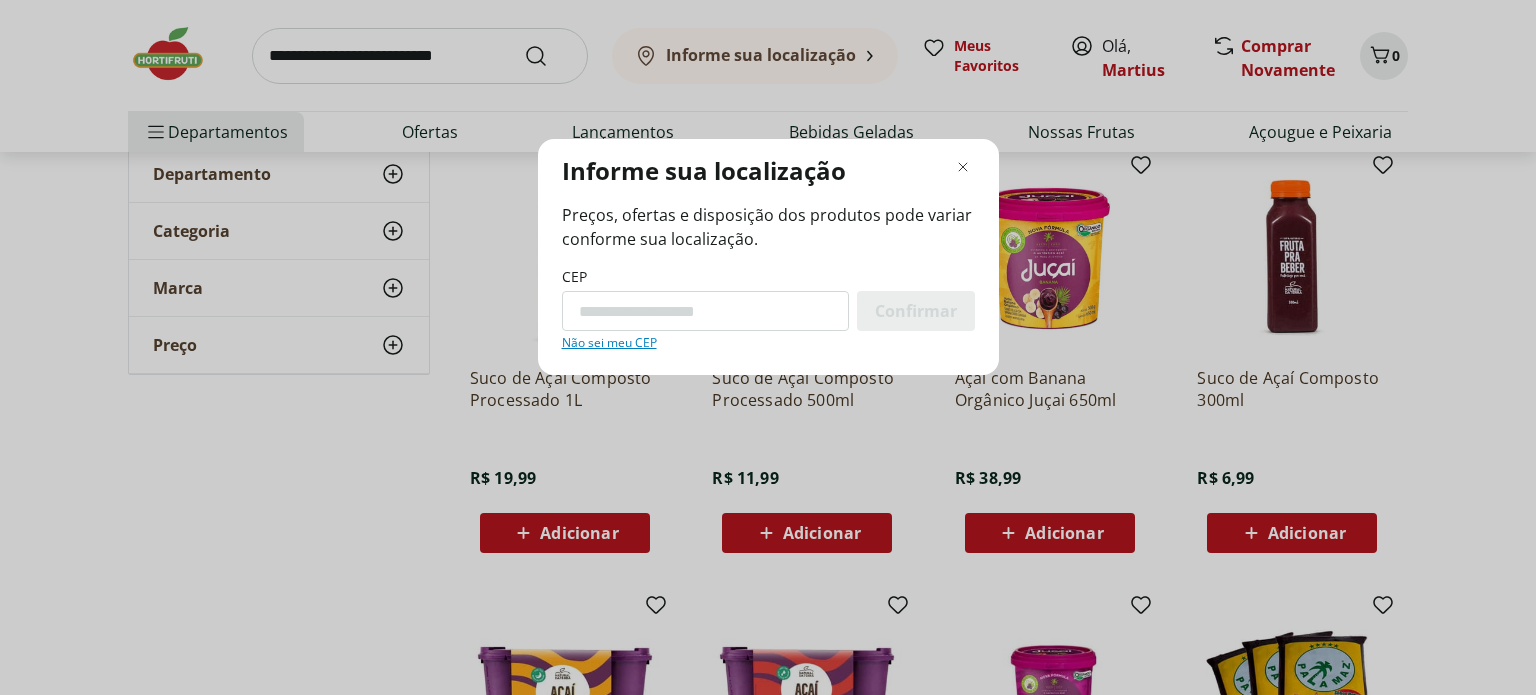 type on "*********" 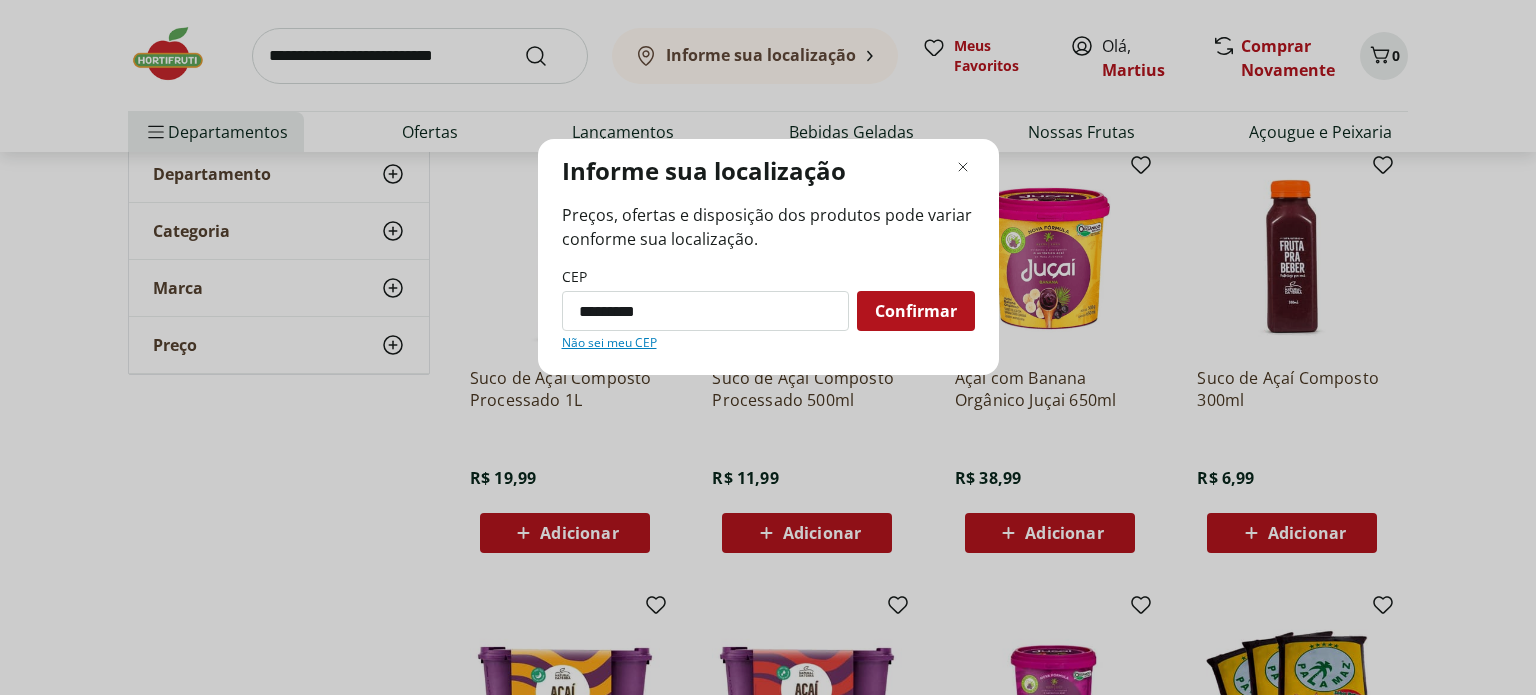 click on "Confirmar" at bounding box center [916, 311] 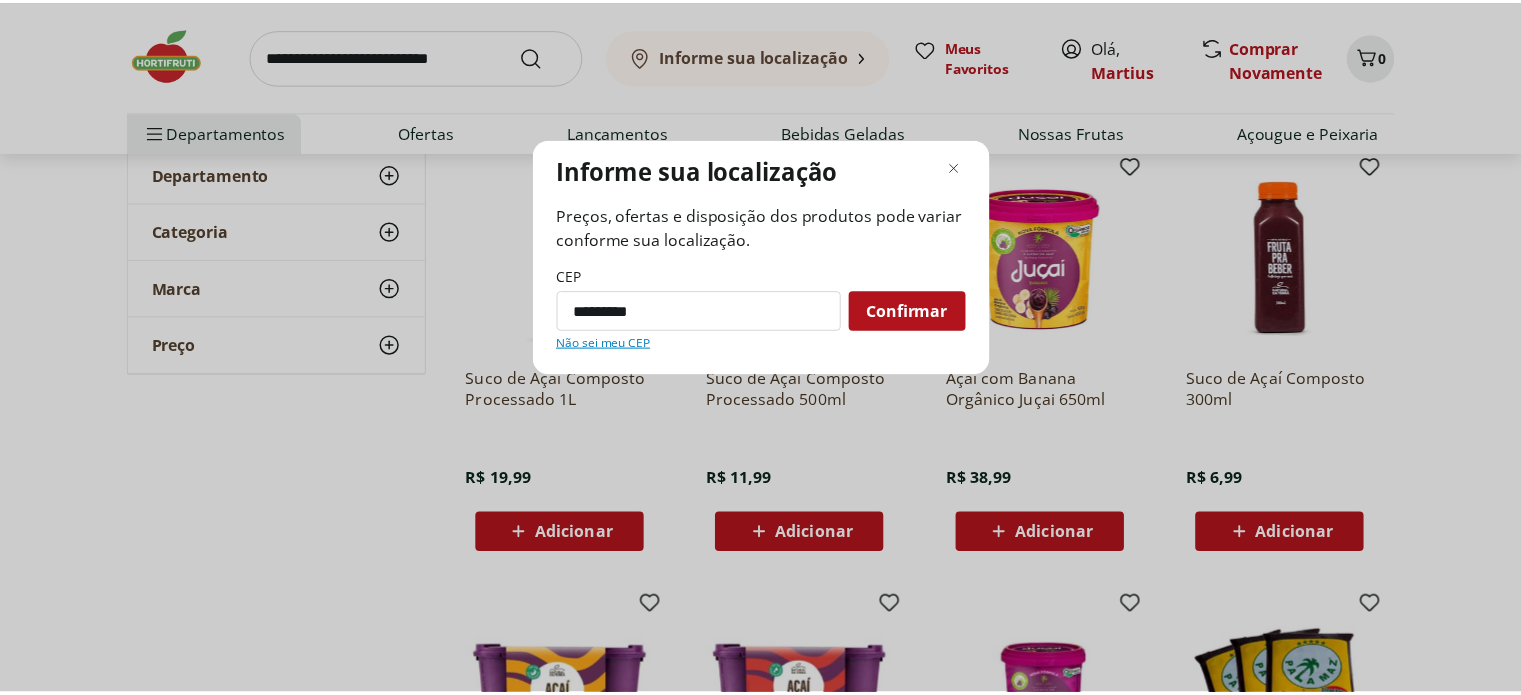 scroll, scrollTop: 60, scrollLeft: 0, axis: vertical 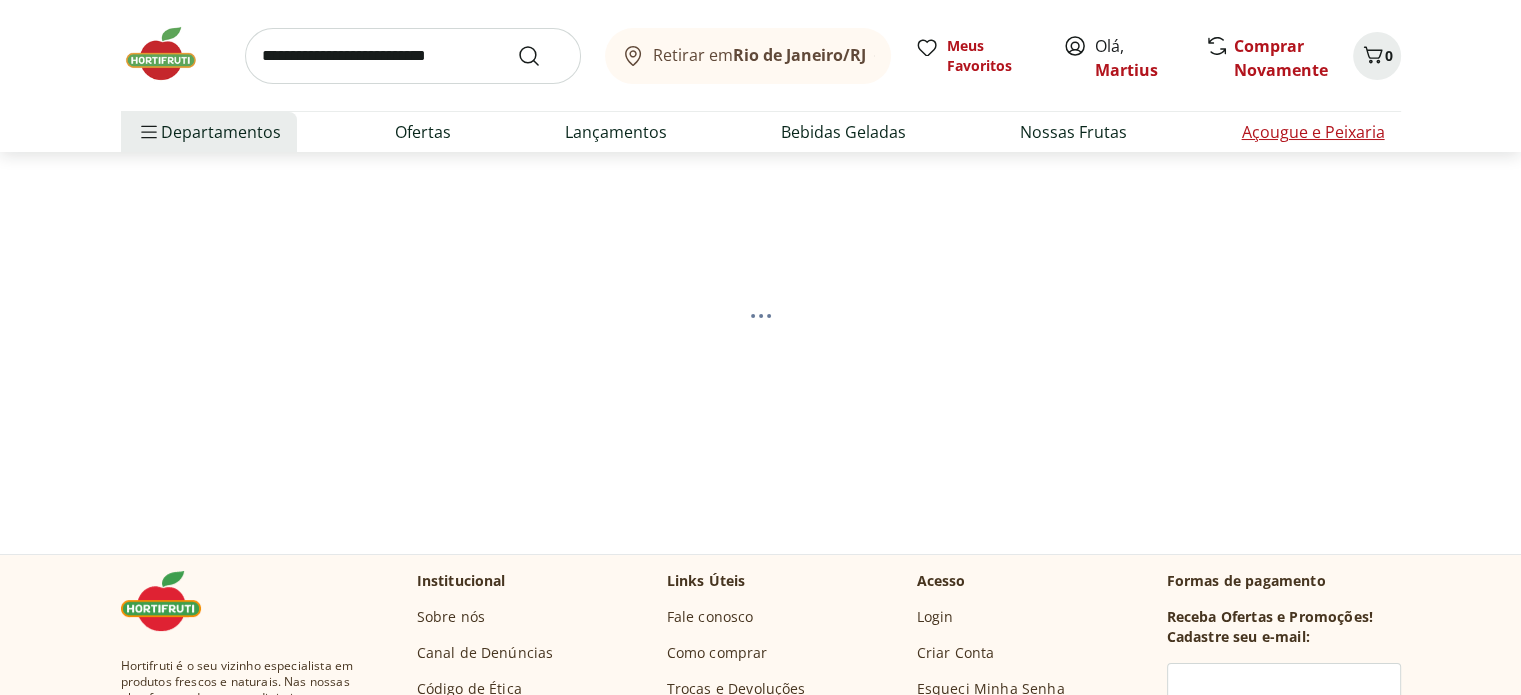 select on "**********" 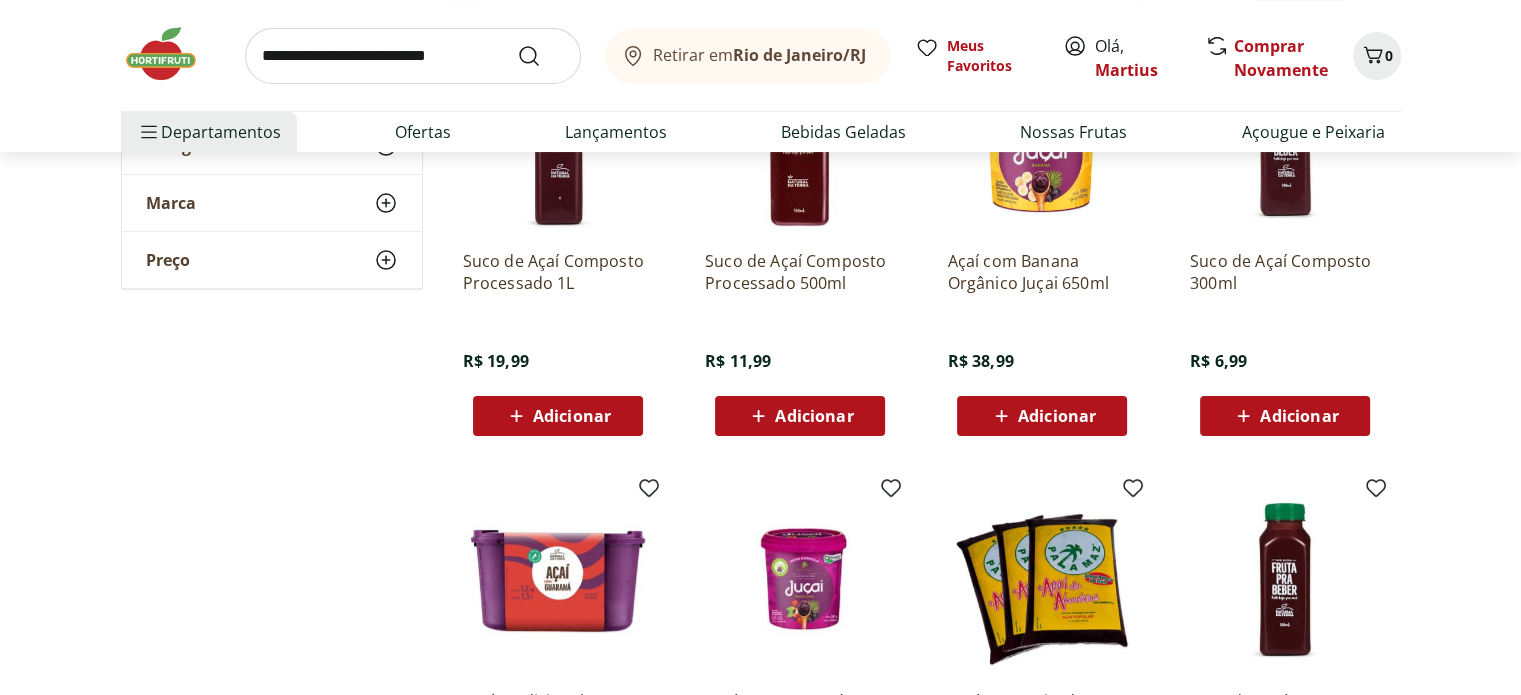 scroll, scrollTop: 360, scrollLeft: 0, axis: vertical 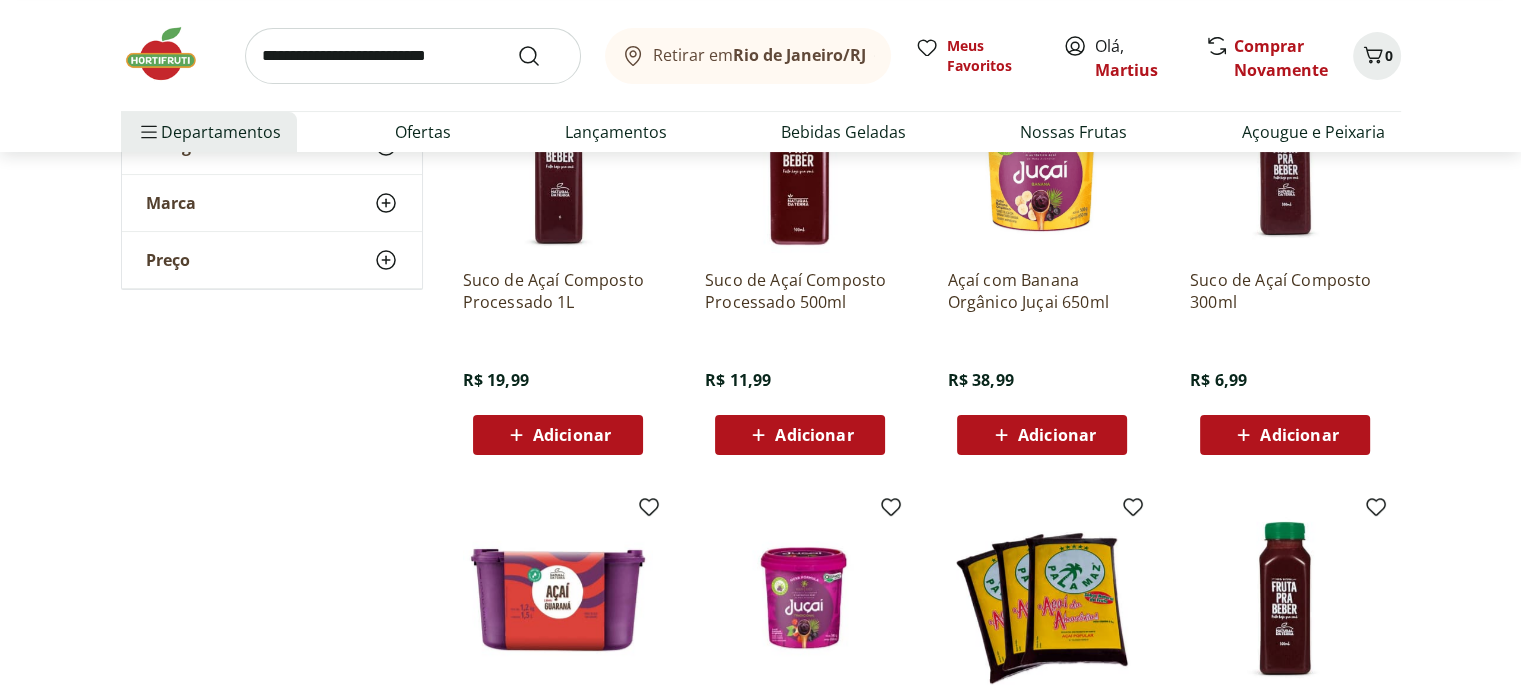 click on "Adicionar" at bounding box center [557, 435] 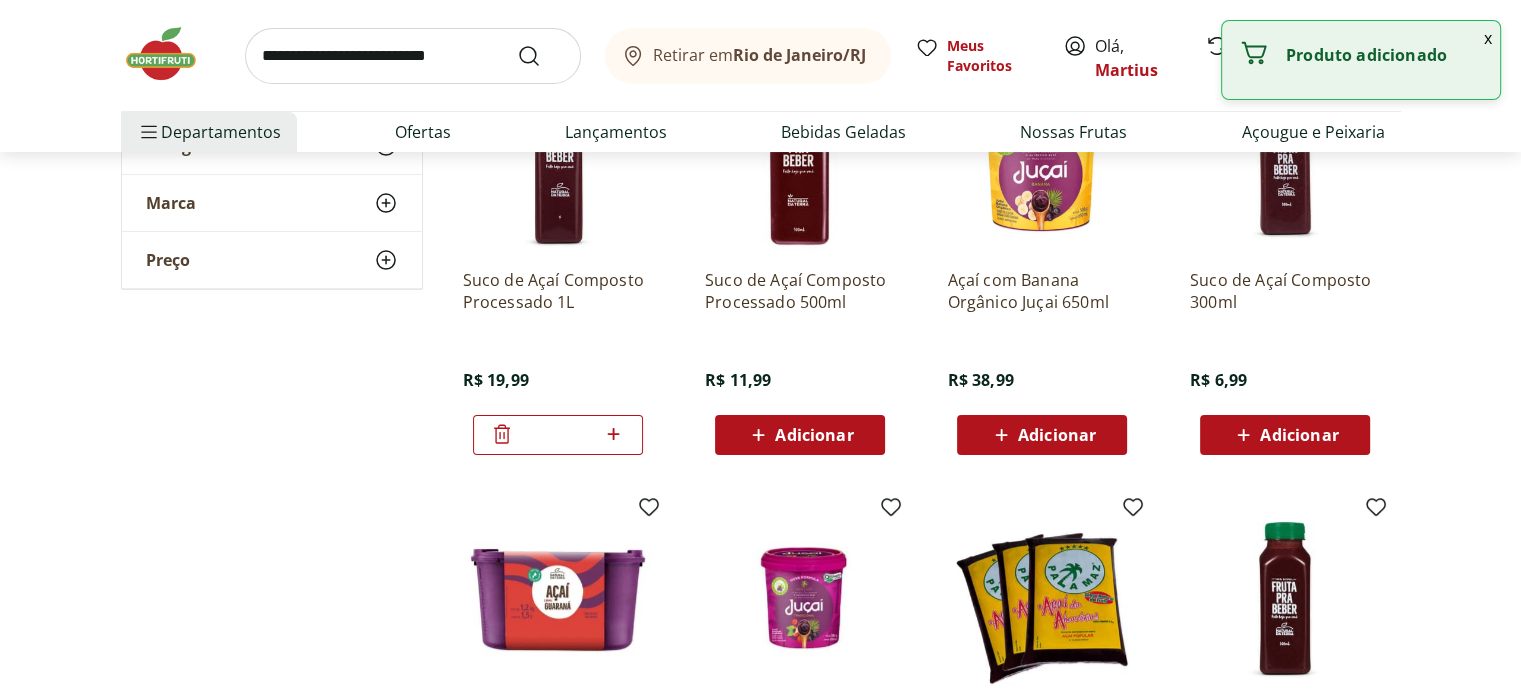 click on "*" at bounding box center (558, 435) 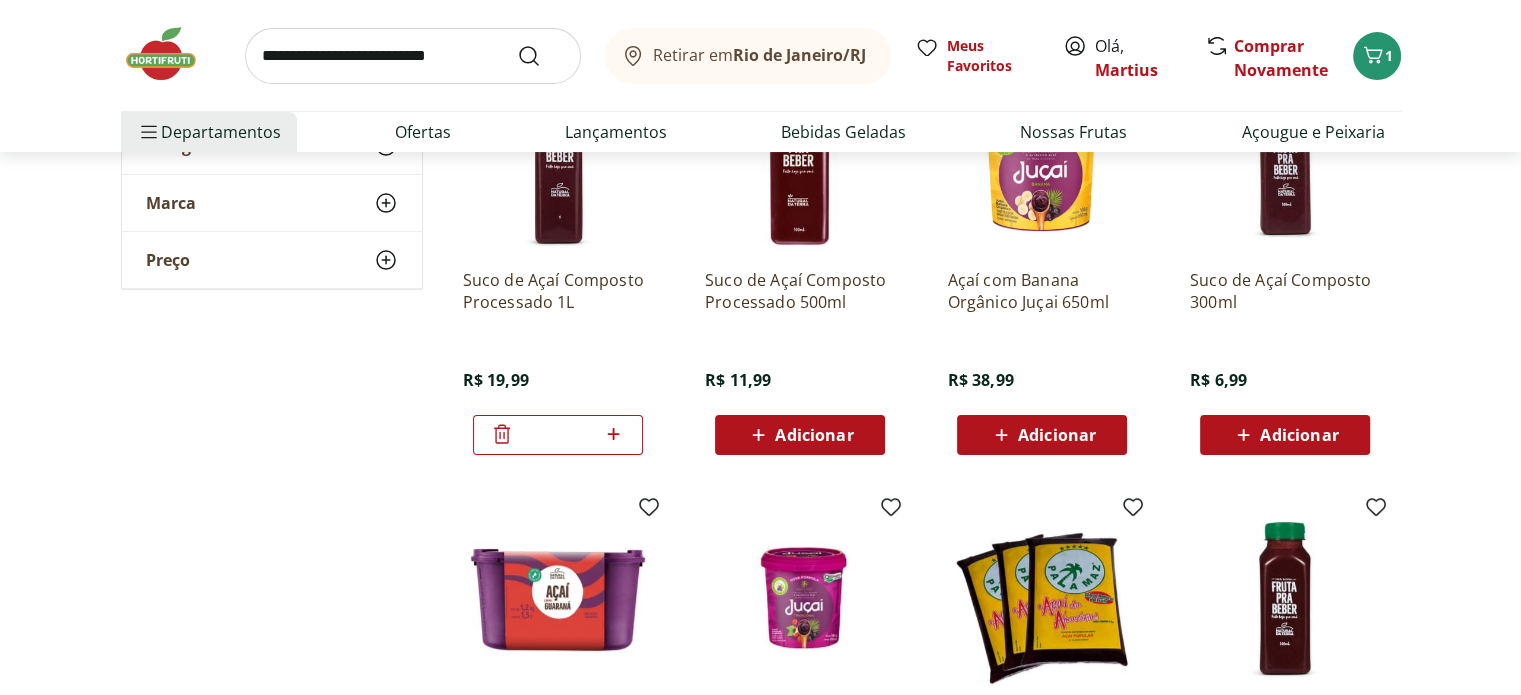 type on "**" 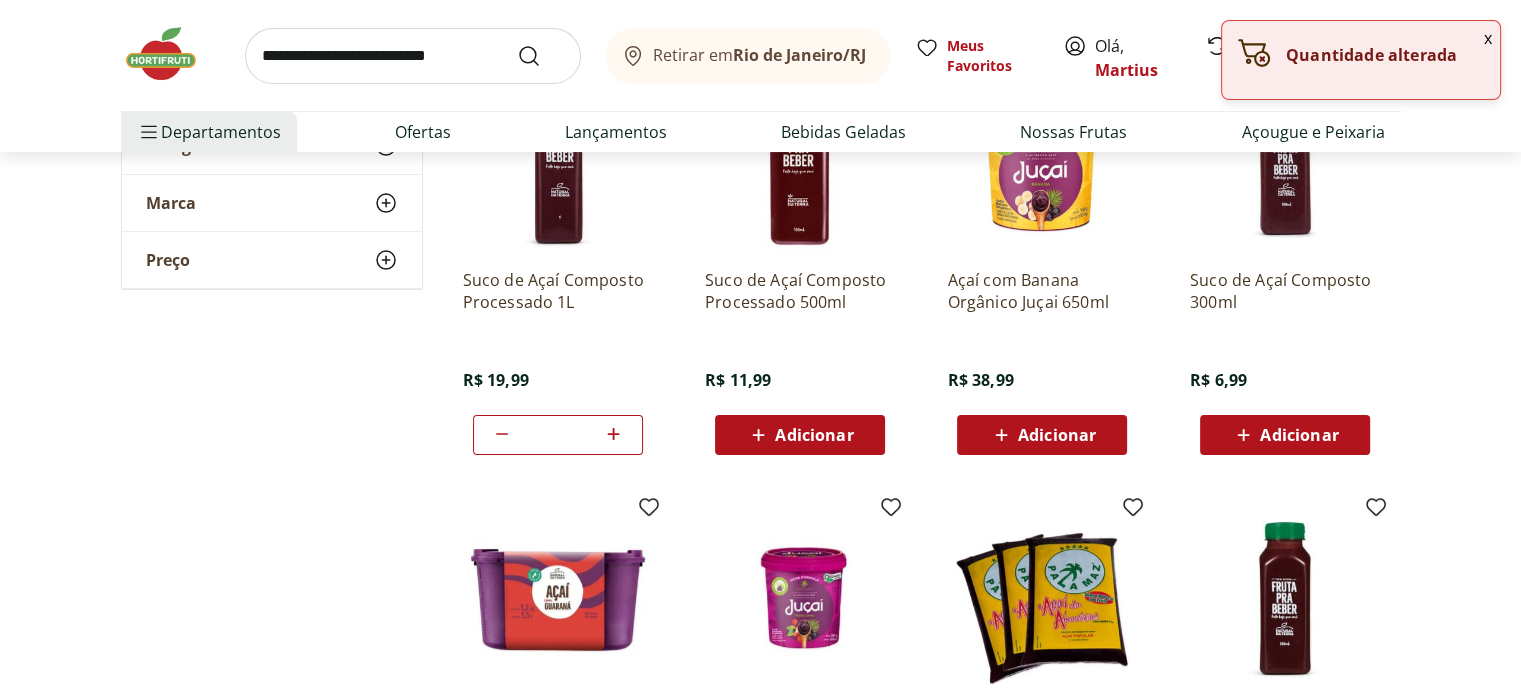 click on "Suco de Açaí Composto Processado 1L R$ 19,99 **" at bounding box center (558, 354) 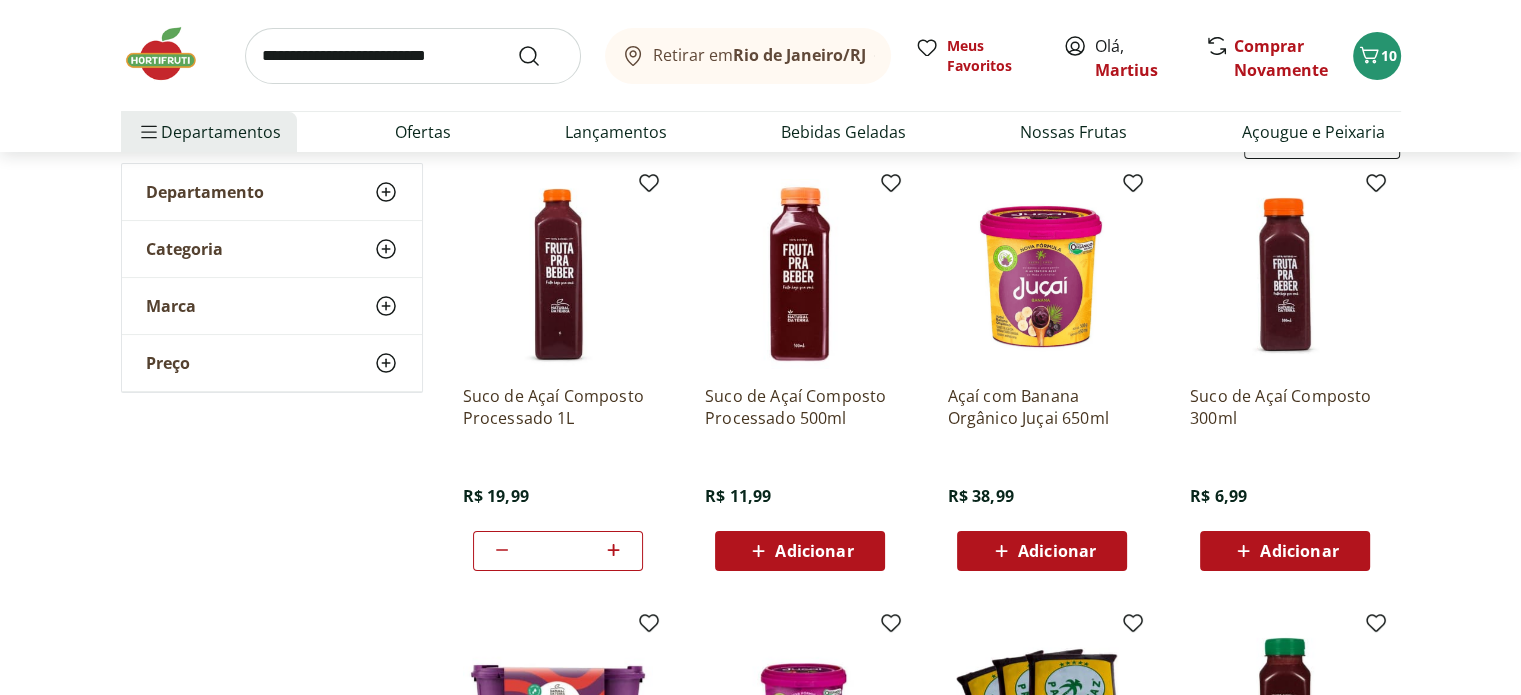 scroll, scrollTop: 0, scrollLeft: 0, axis: both 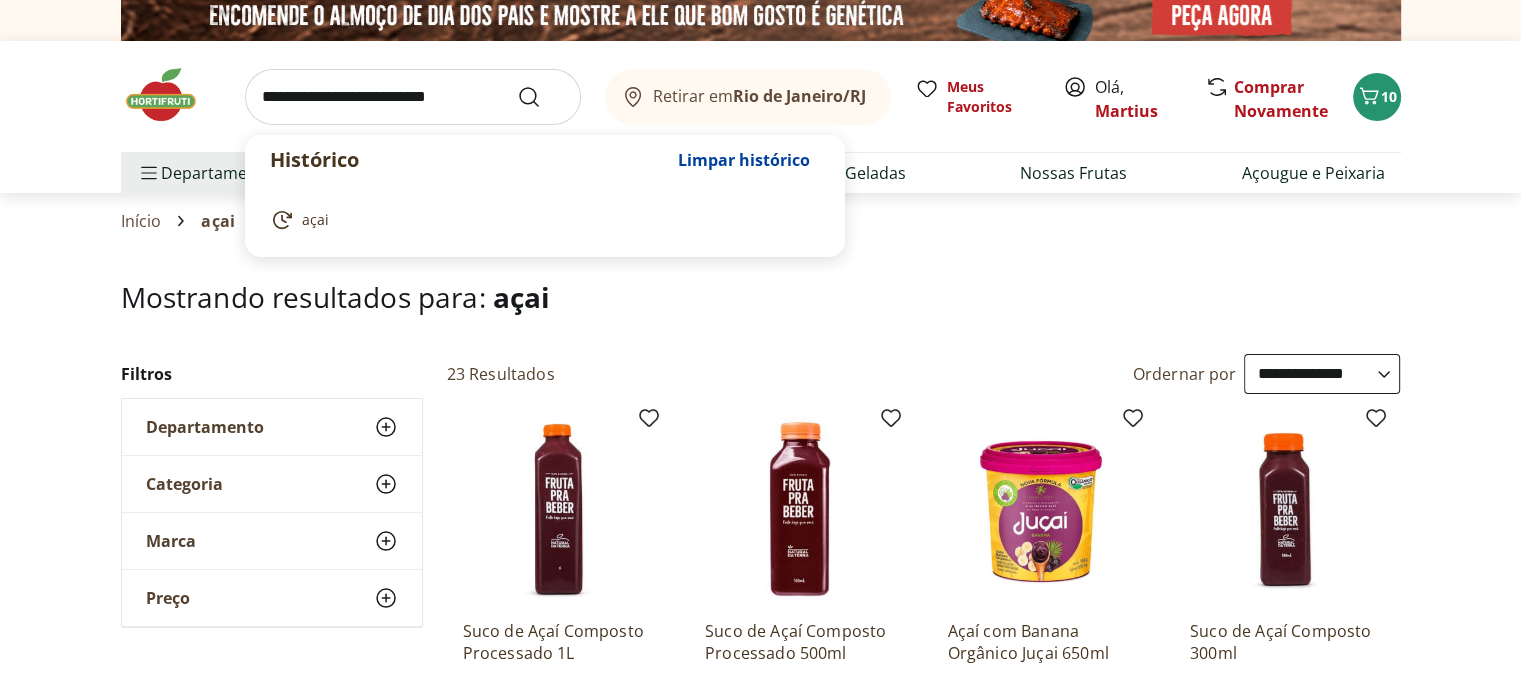 click at bounding box center [413, 97] 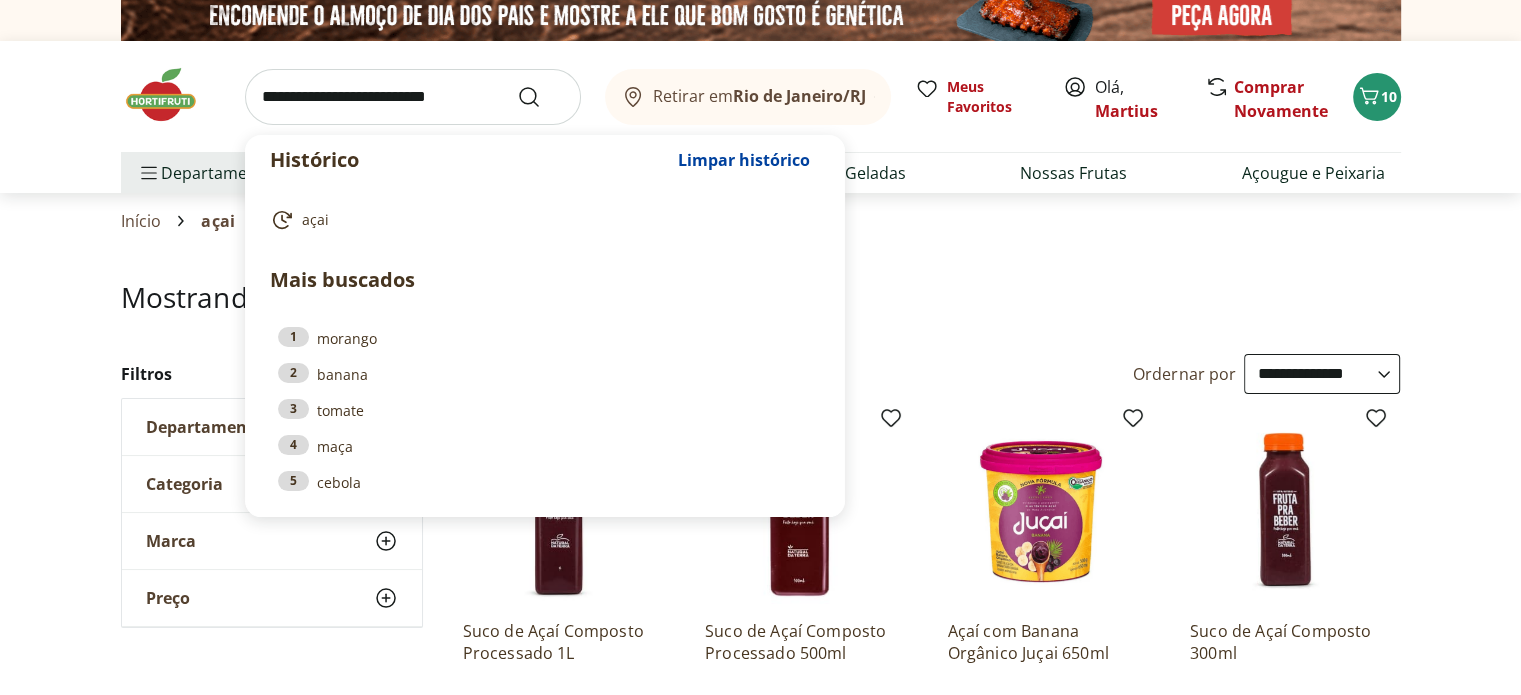 click on "2 banana" at bounding box center (545, 374) 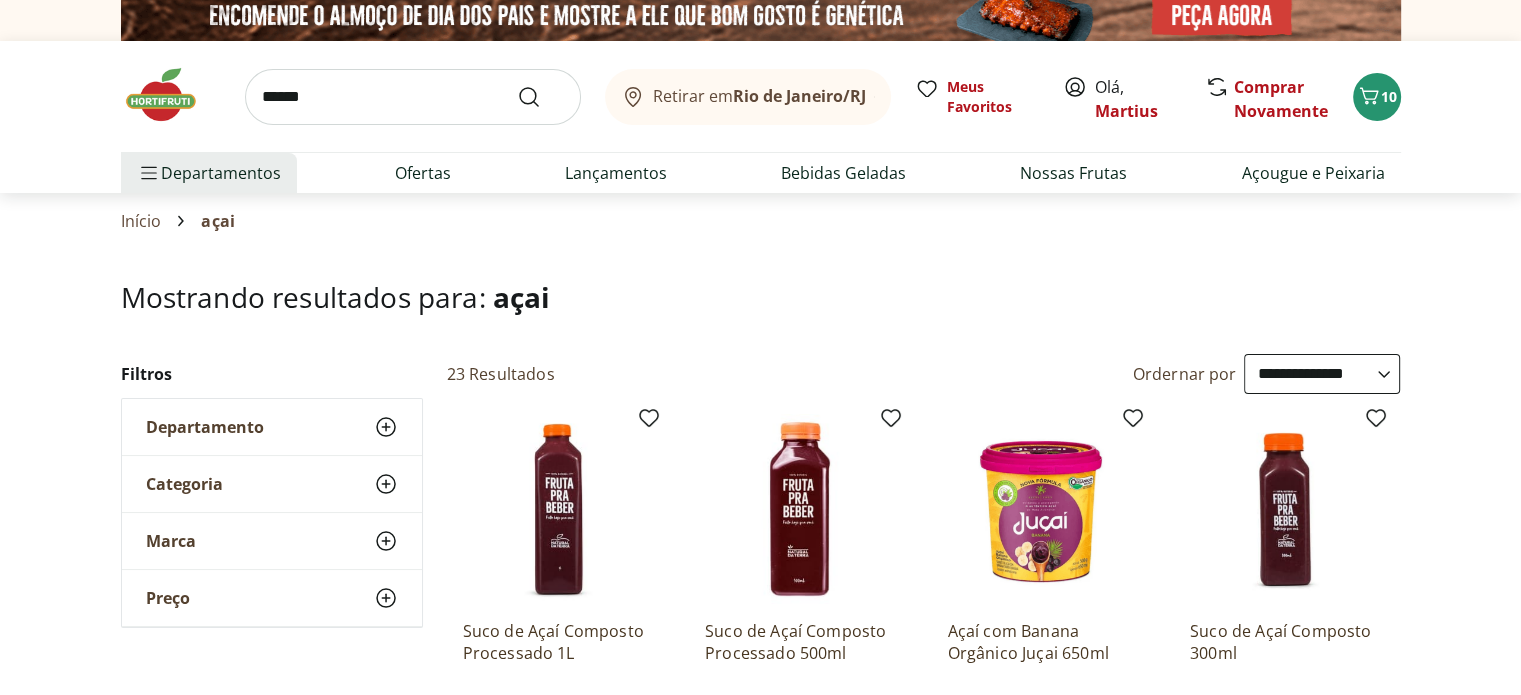 type on "******" 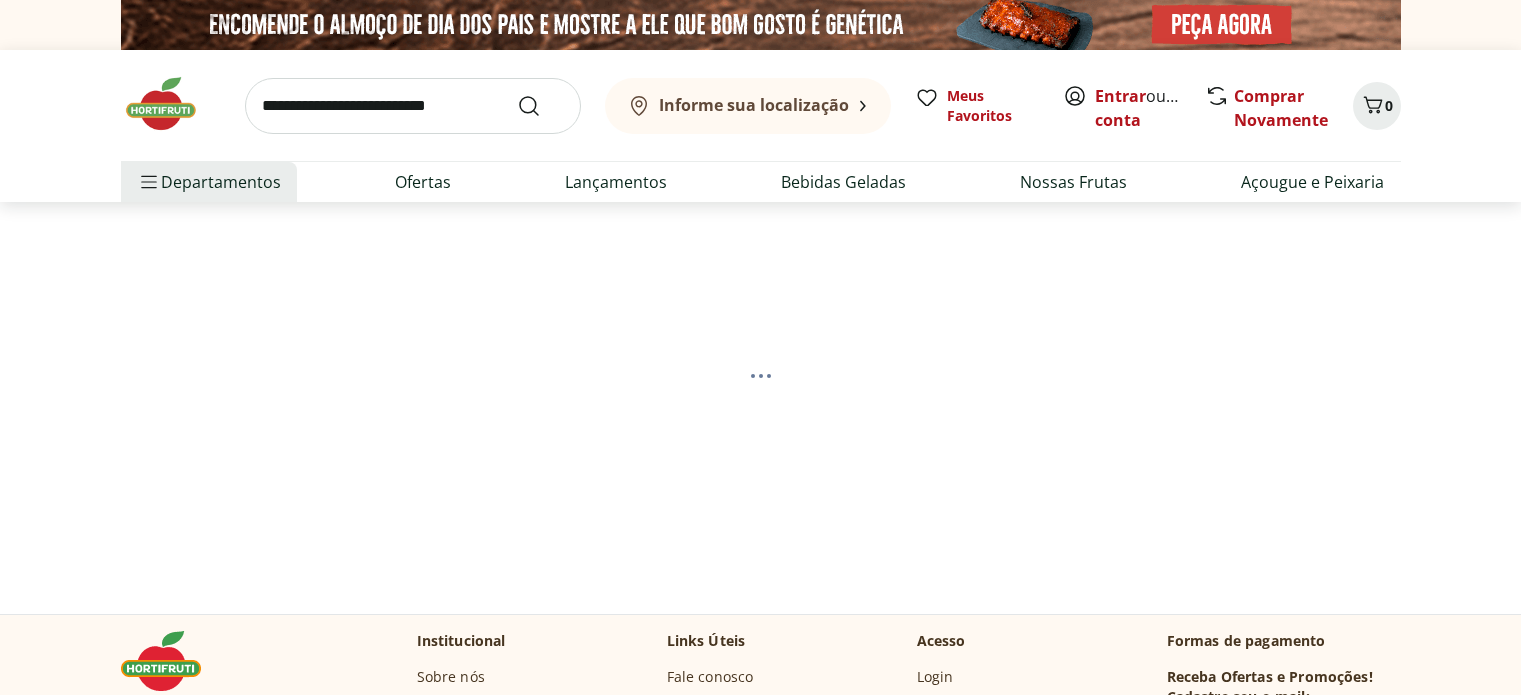scroll, scrollTop: 0, scrollLeft: 0, axis: both 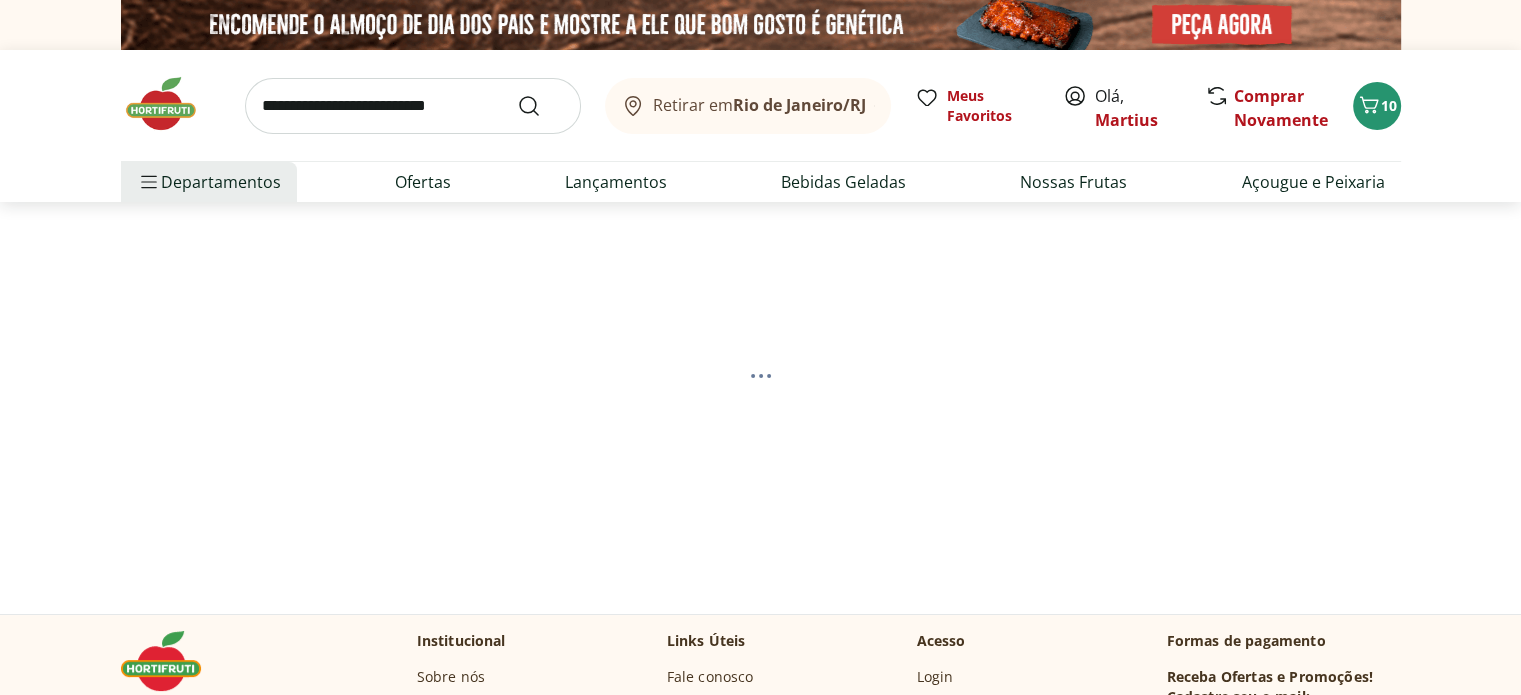 select on "**********" 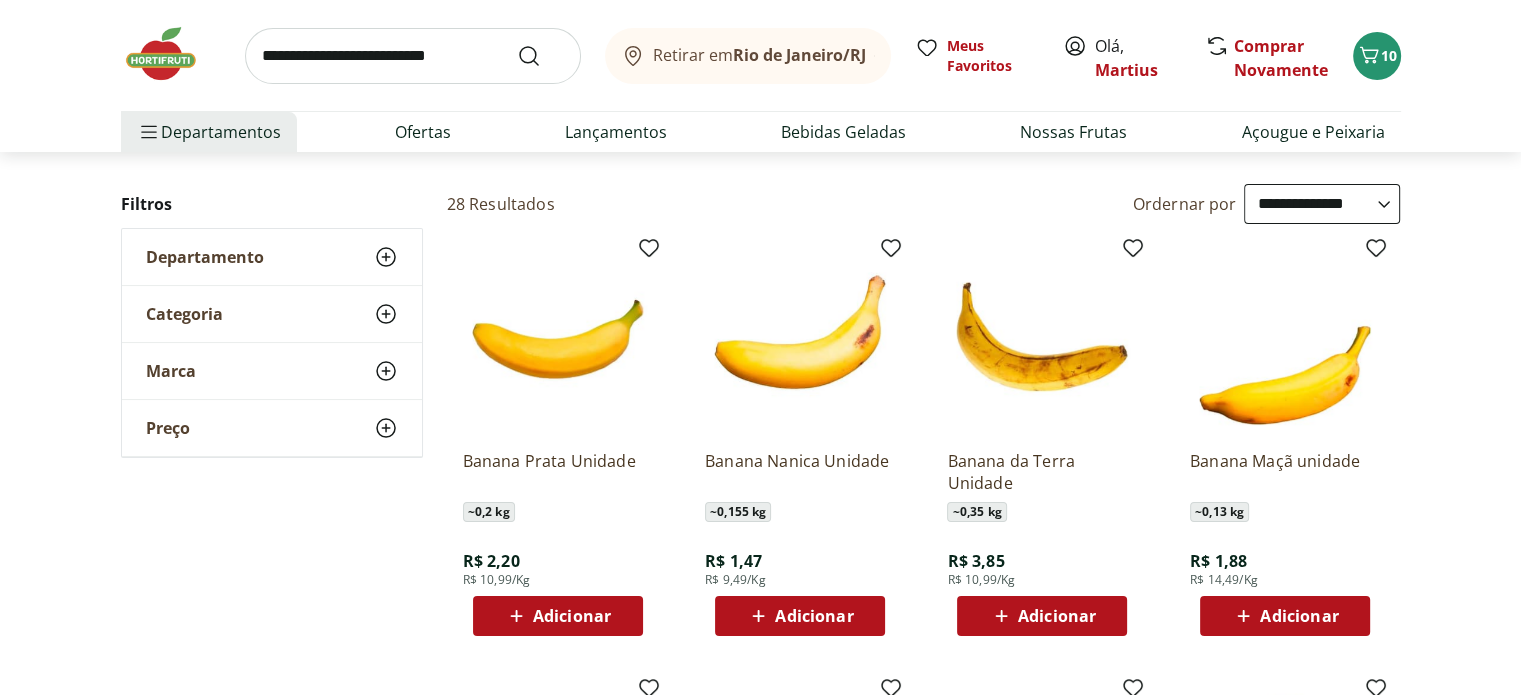 scroll, scrollTop: 183, scrollLeft: 0, axis: vertical 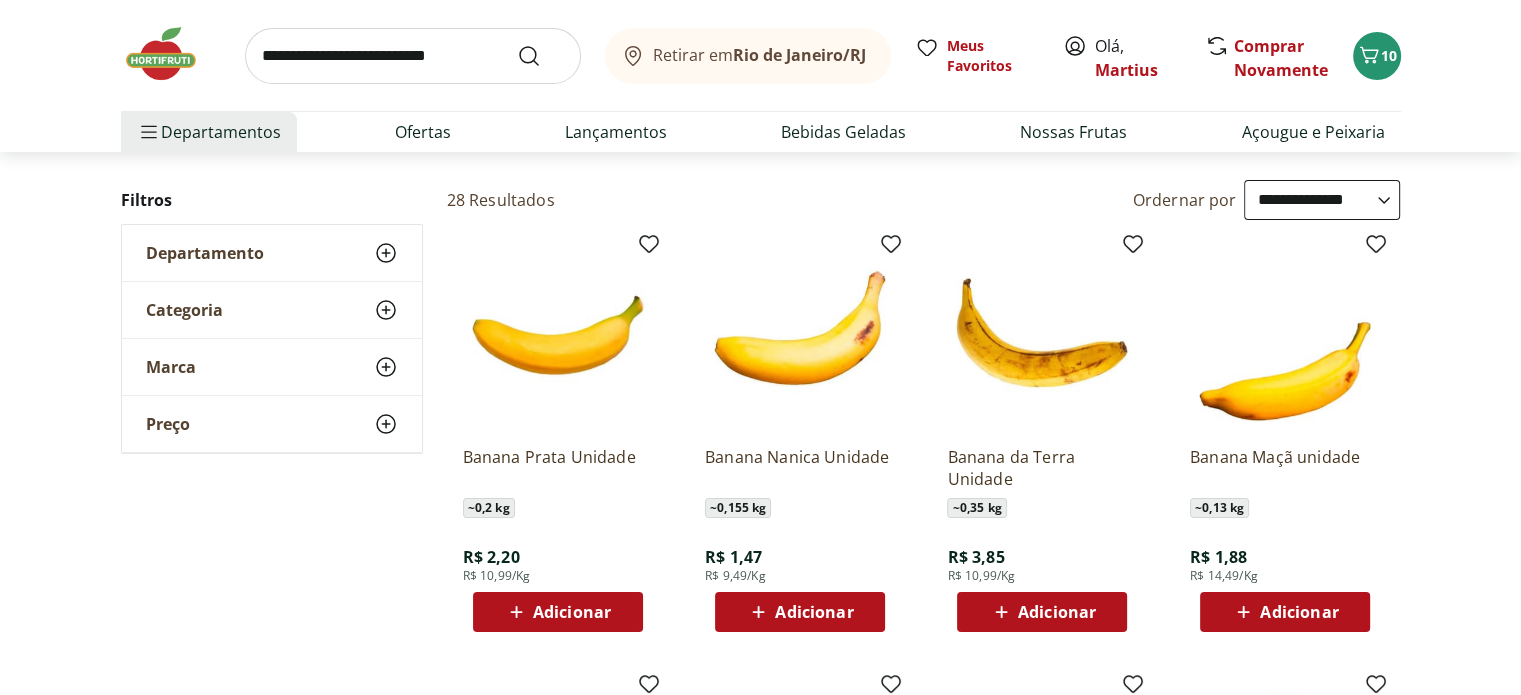 click on "Adicionar" at bounding box center [572, 612] 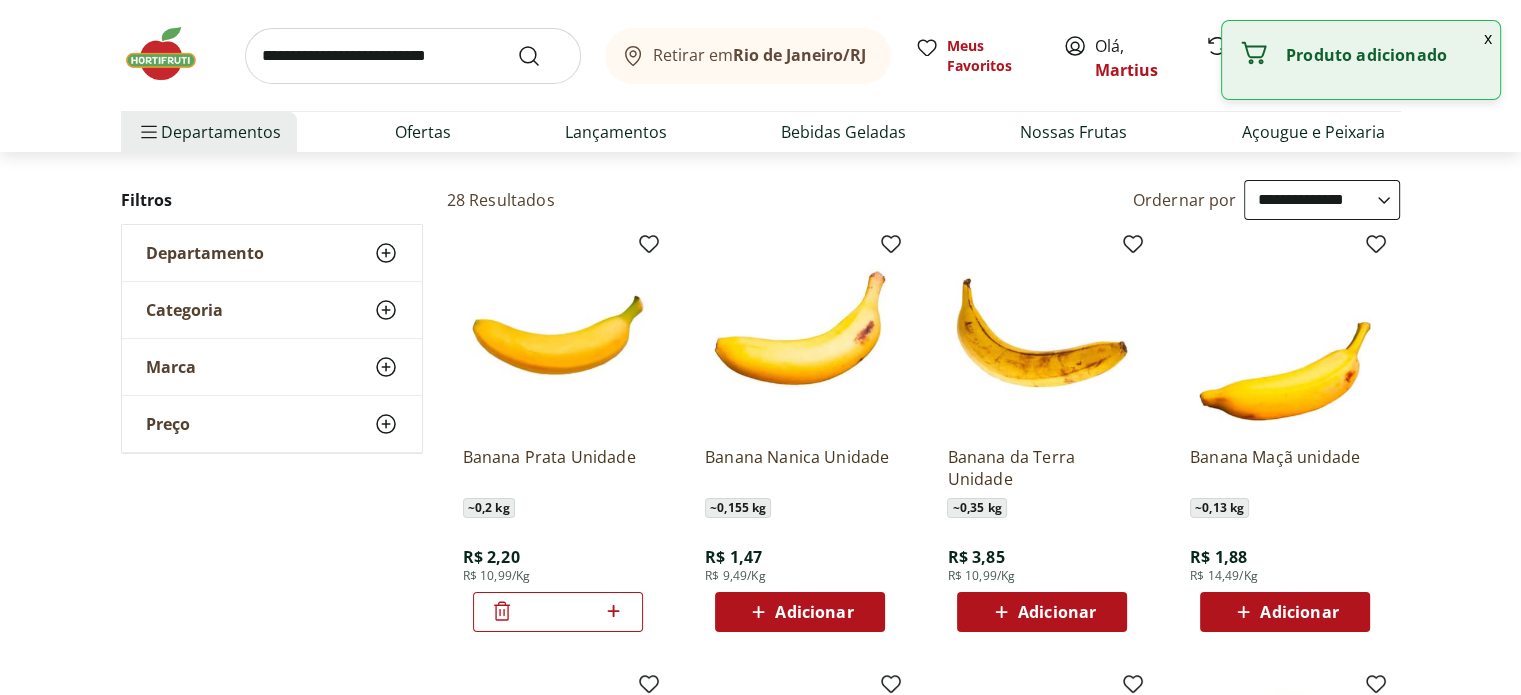 click on "*" at bounding box center [558, 612] 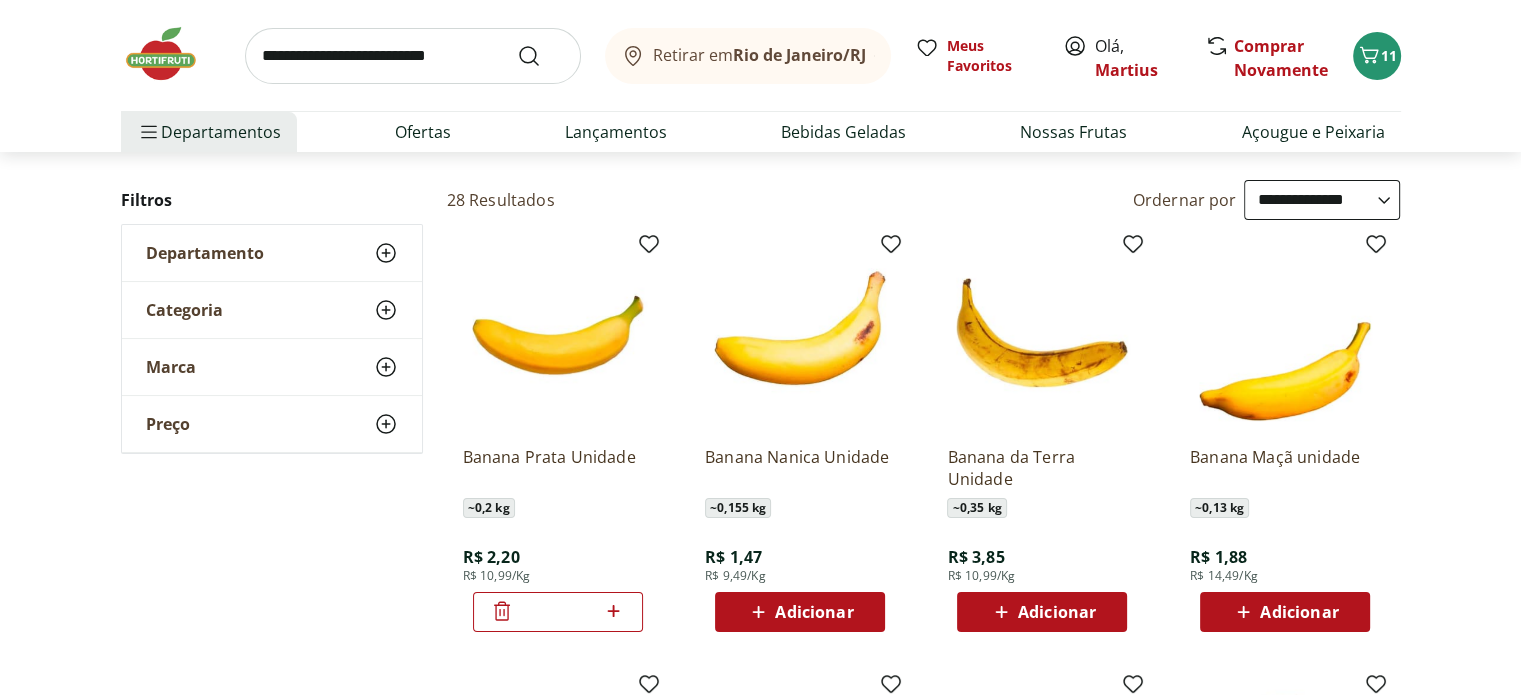 type on "**" 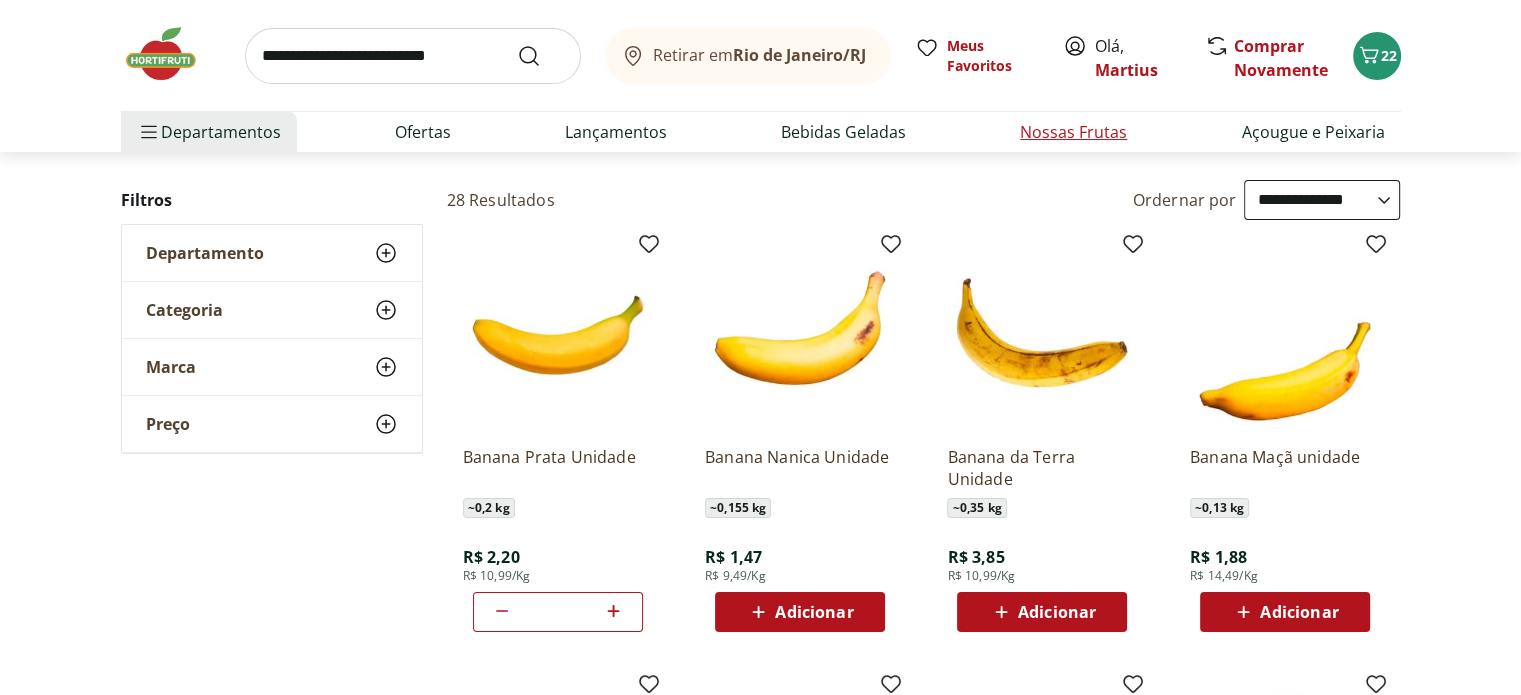 click on "Nossas Frutas" at bounding box center [1073, 132] 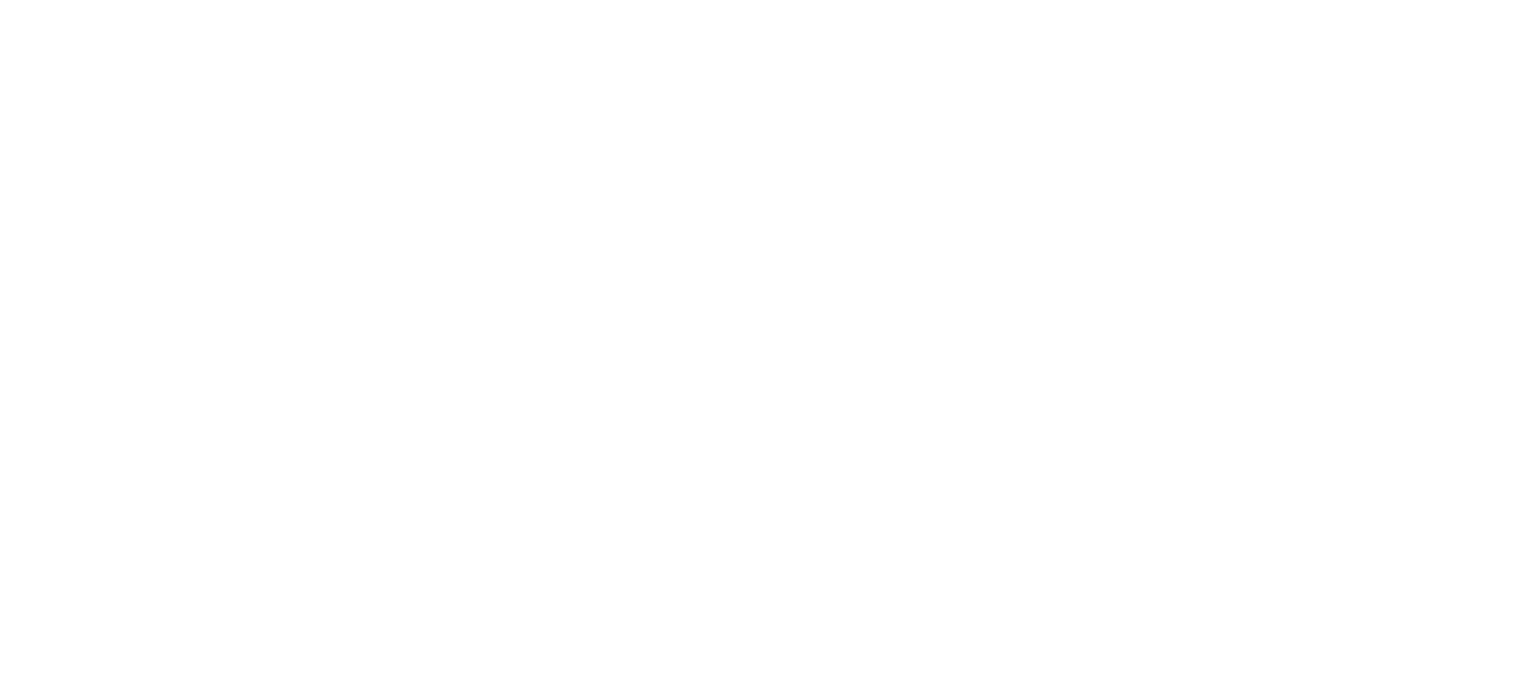 scroll, scrollTop: 0, scrollLeft: 0, axis: both 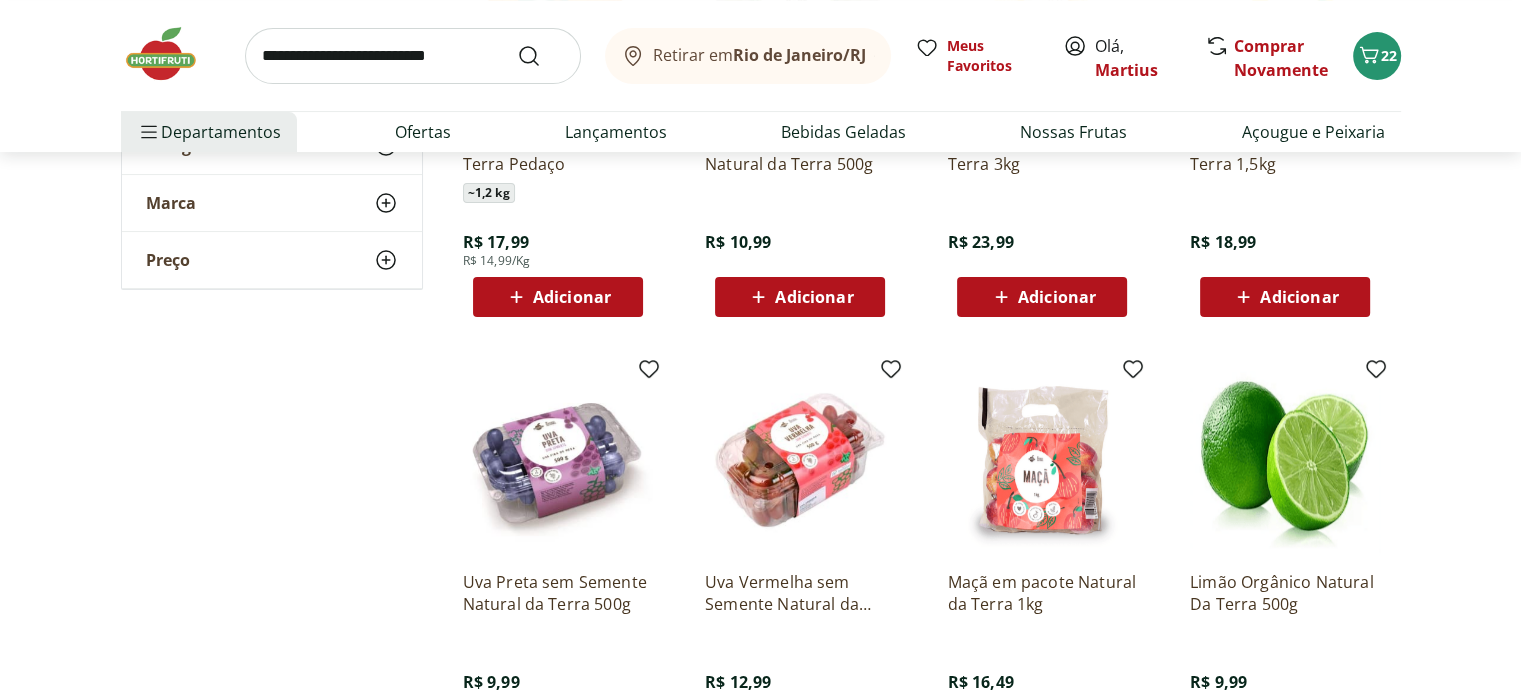 click at bounding box center [413, 56] 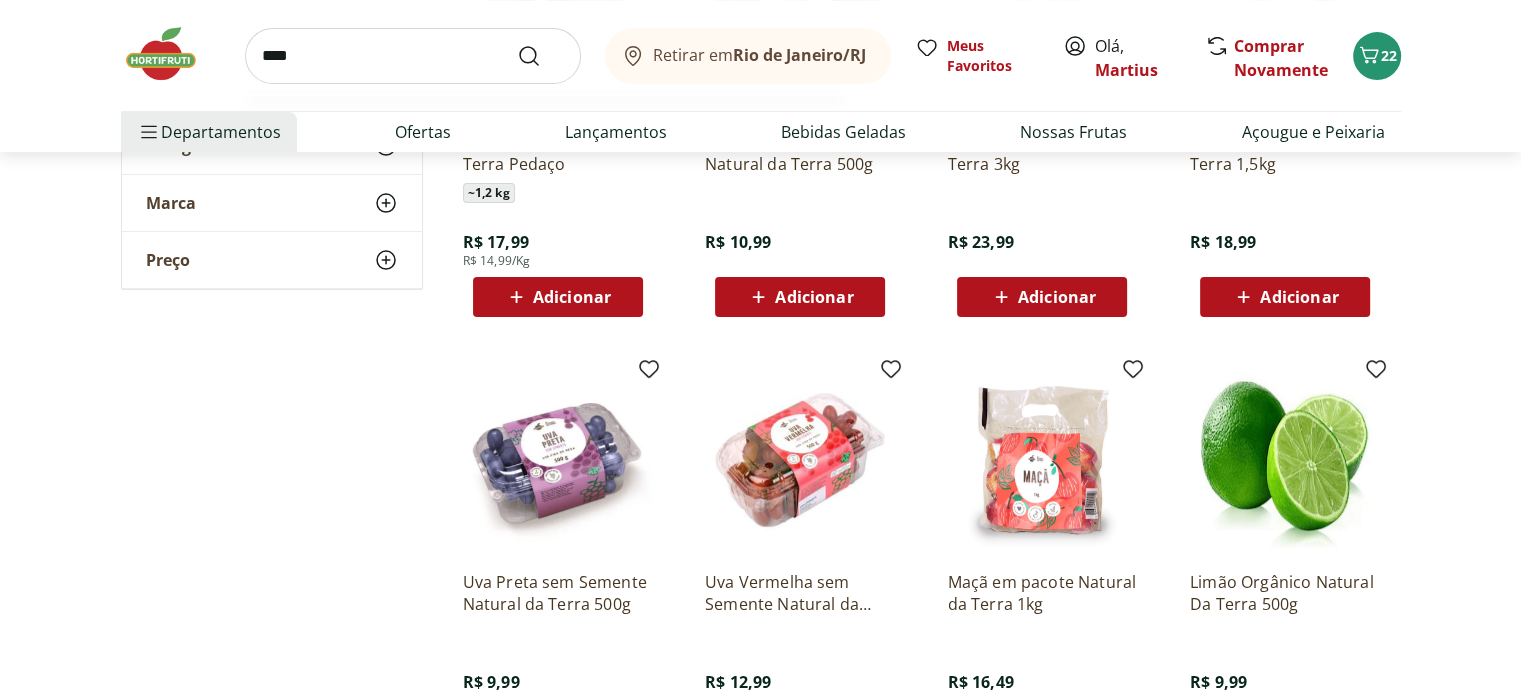 type on "****" 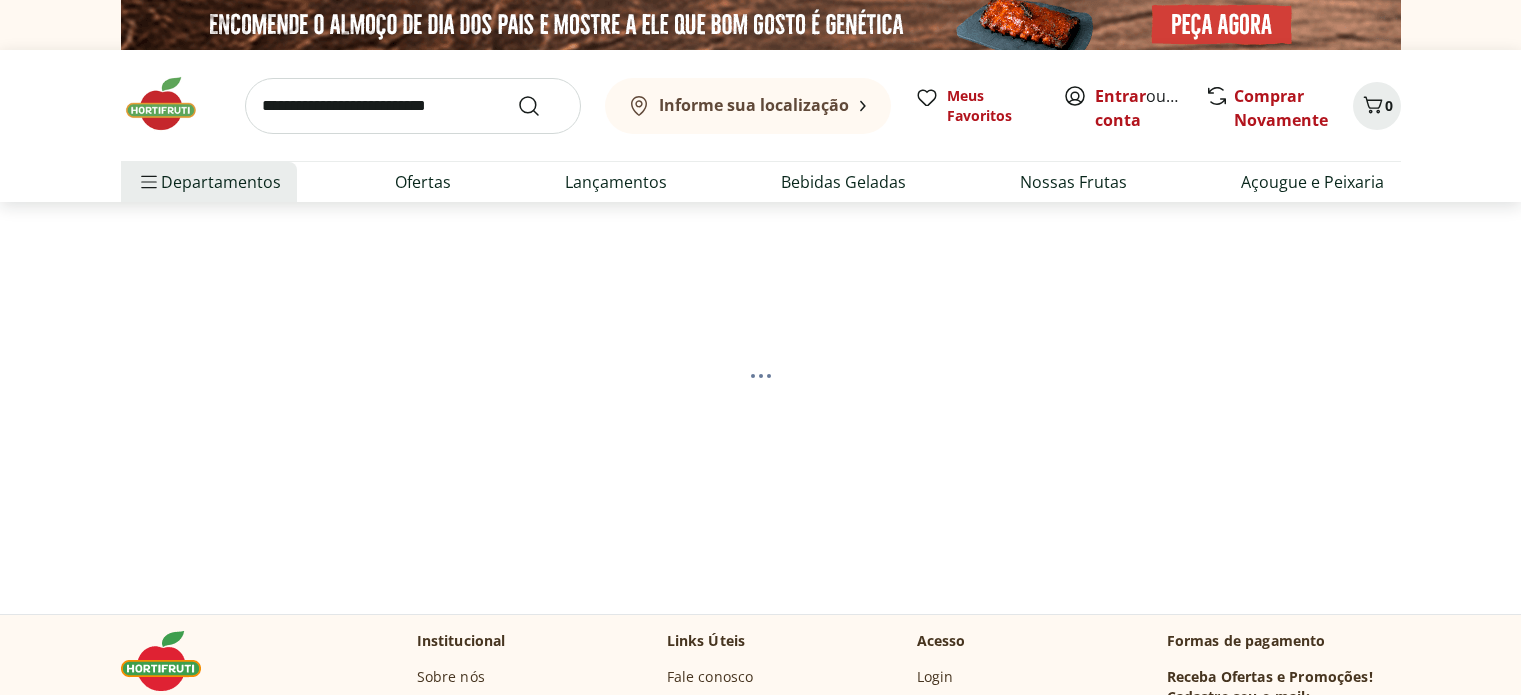 scroll, scrollTop: 0, scrollLeft: 0, axis: both 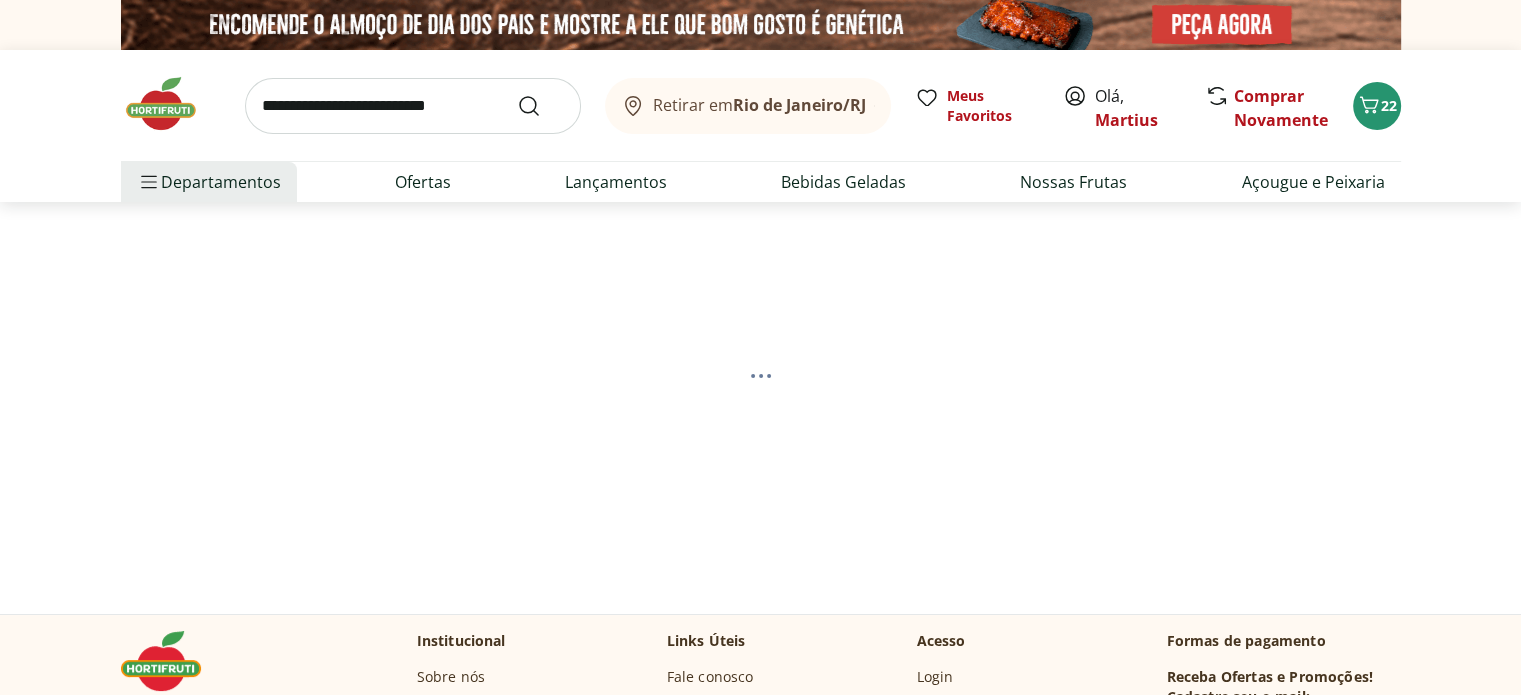 select on "**********" 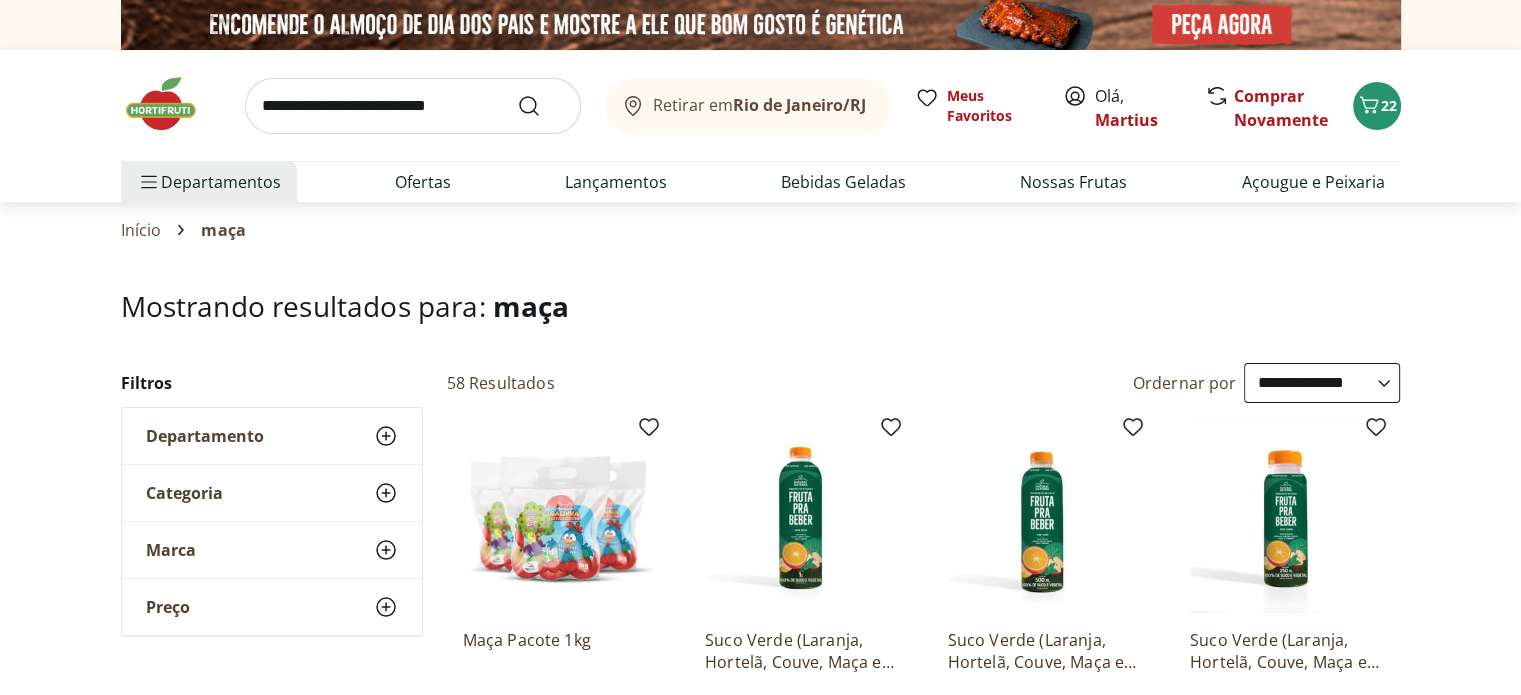 scroll, scrollTop: 608, scrollLeft: 0, axis: vertical 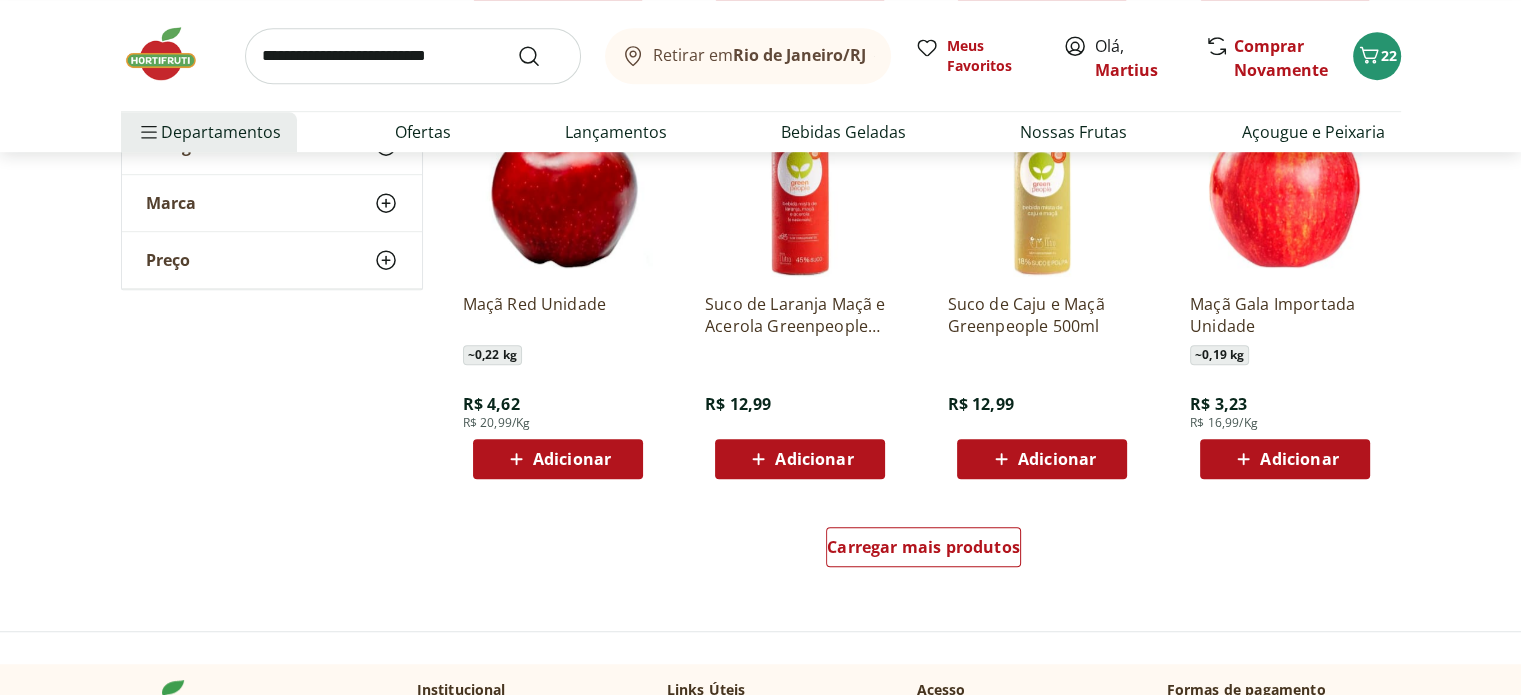click at bounding box center (1285, 182) 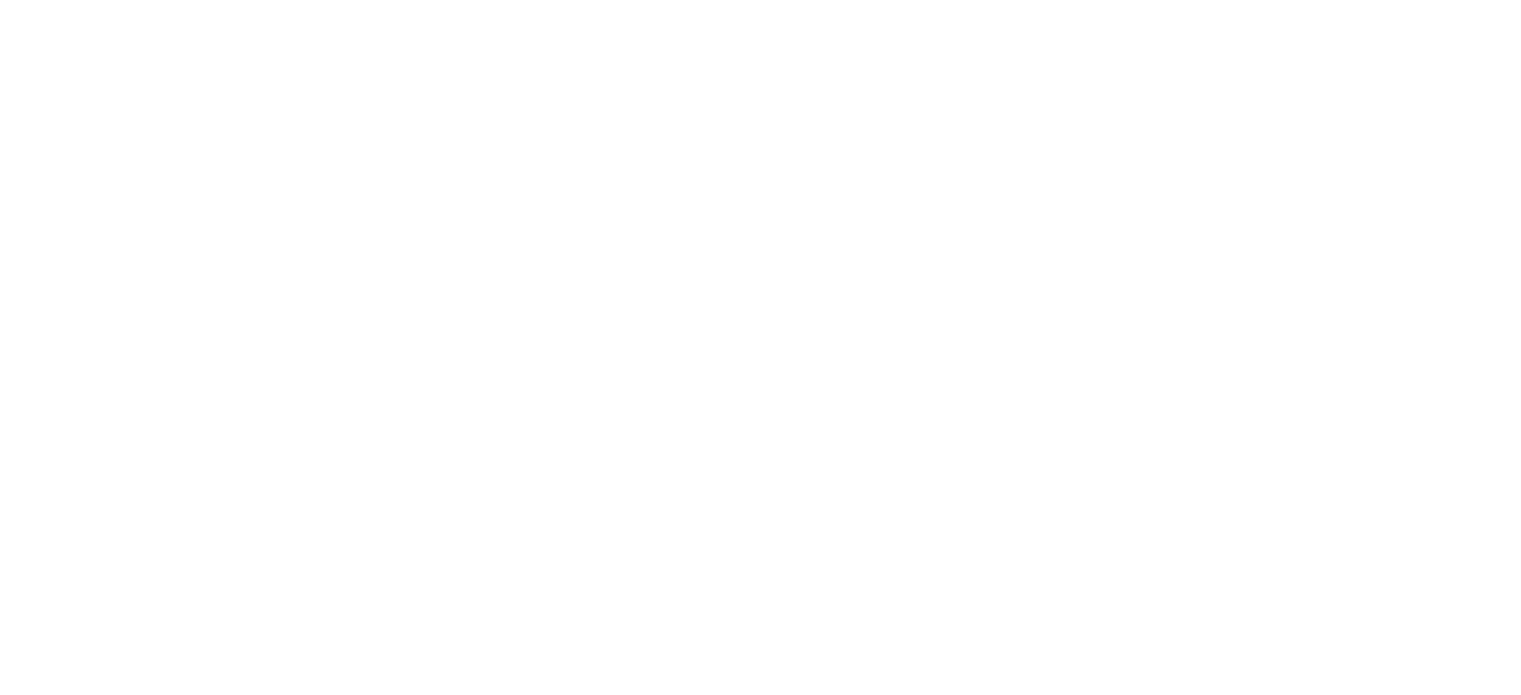 scroll, scrollTop: 0, scrollLeft: 0, axis: both 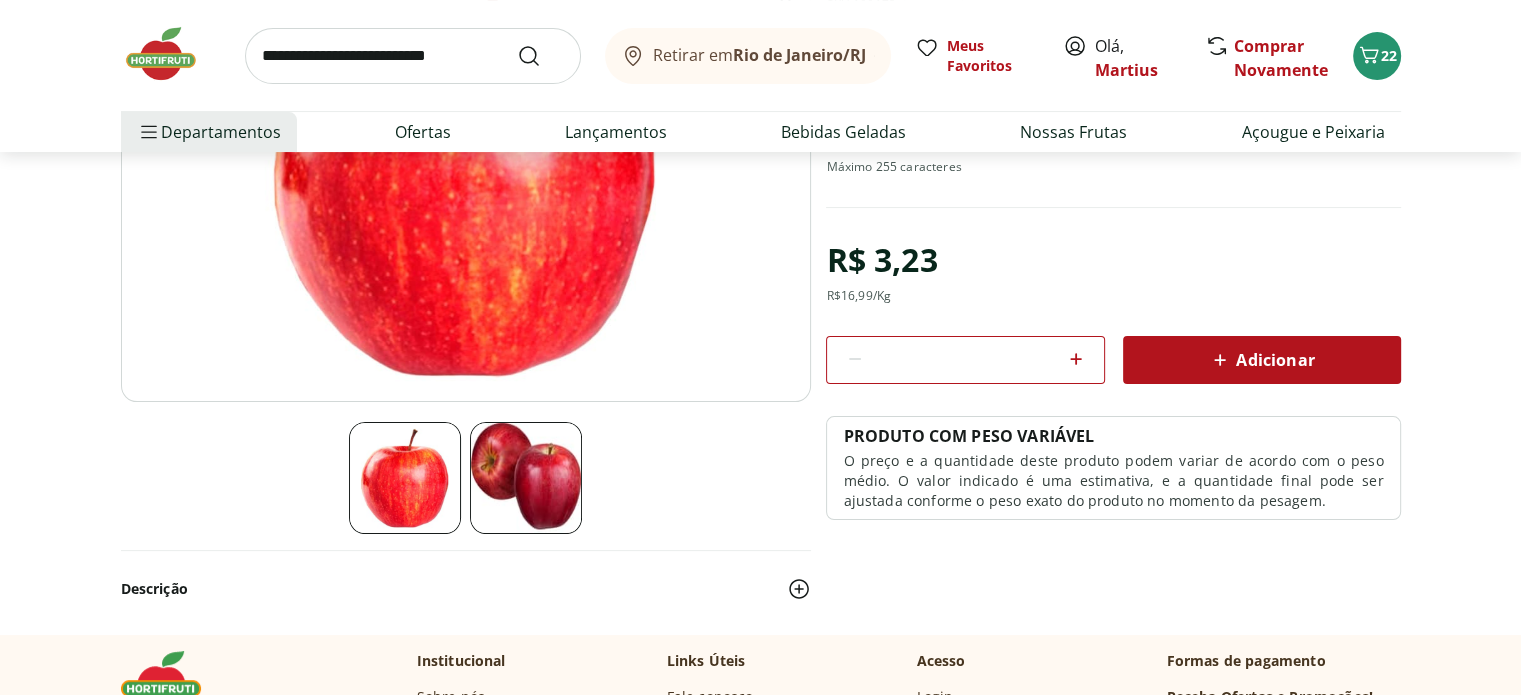 drag, startPoint x: 1000, startPoint y: 352, endPoint x: 927, endPoint y: 359, distance: 73.33485 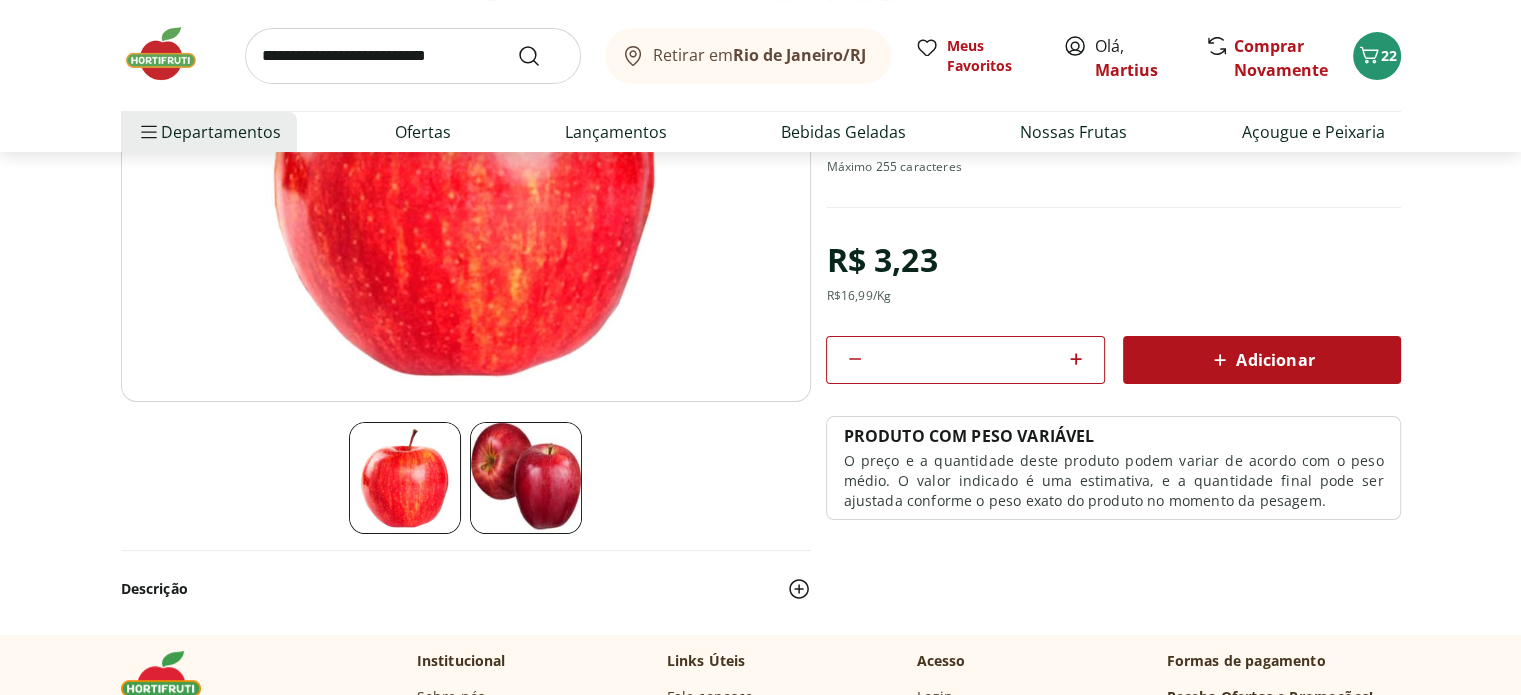 type on "*" 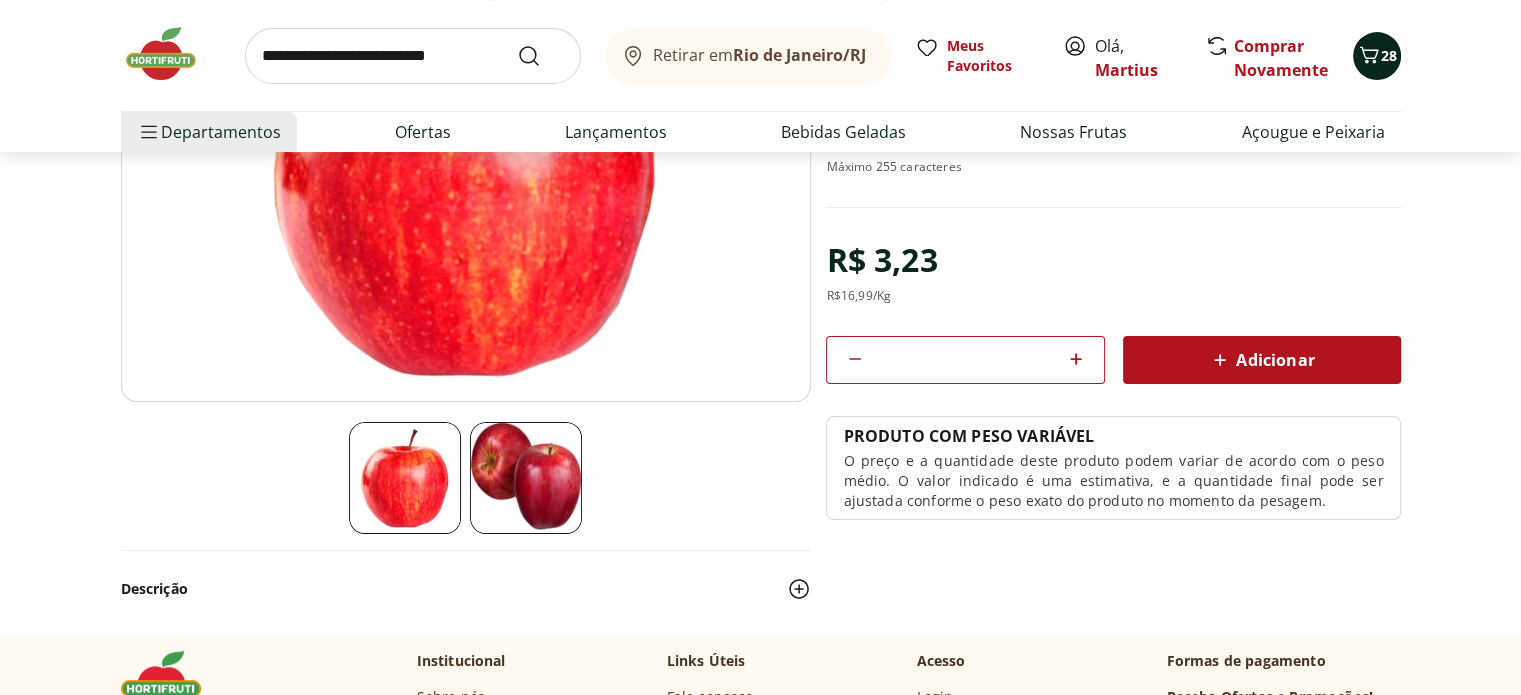 click on "28" at bounding box center (1389, 55) 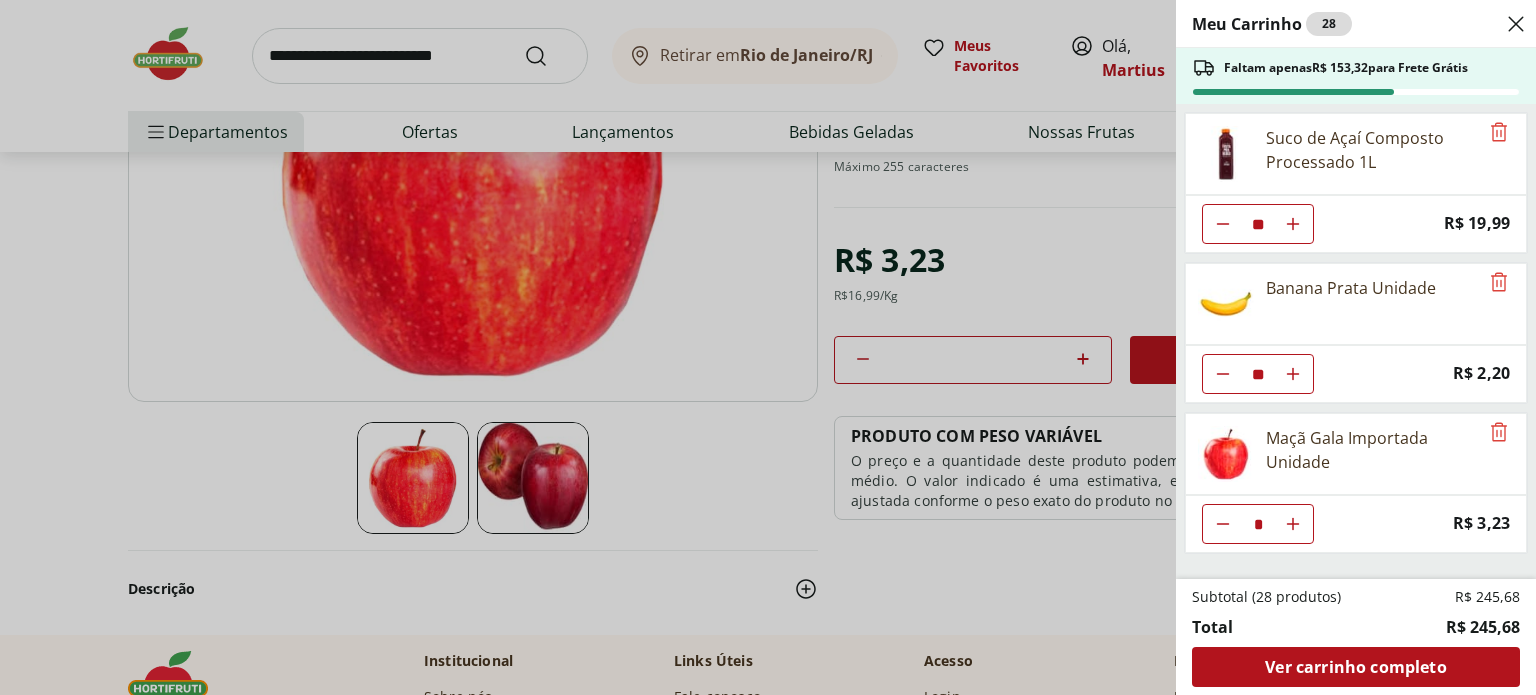 click 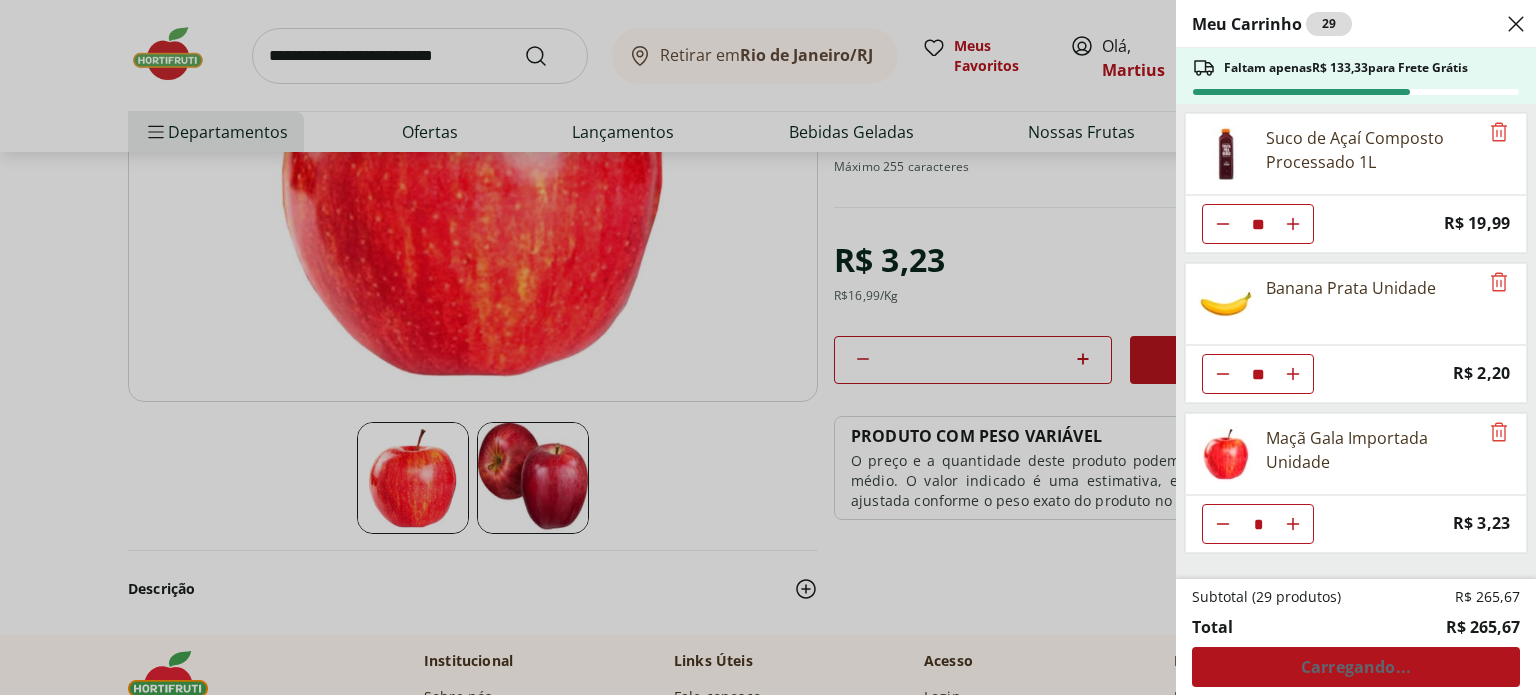 click 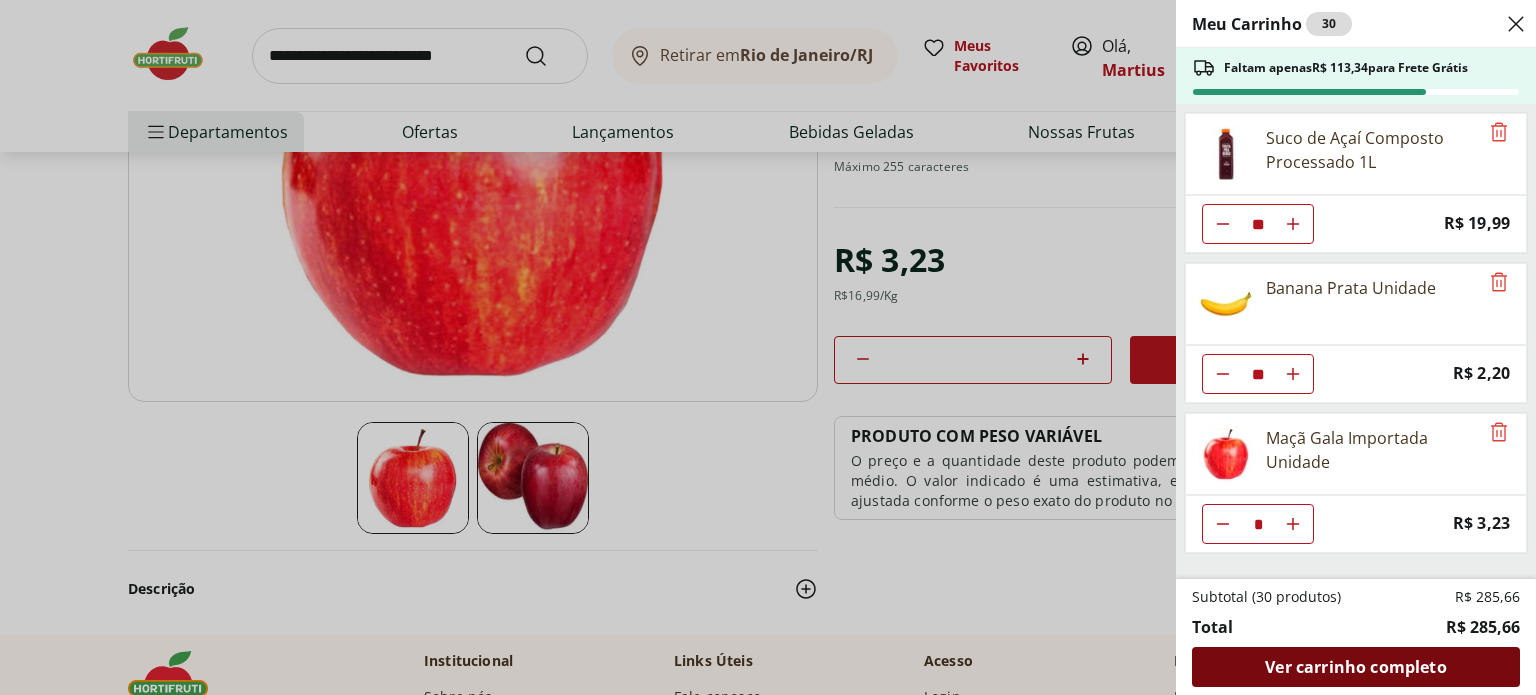 click on "Ver carrinho completo" at bounding box center (1356, 667) 